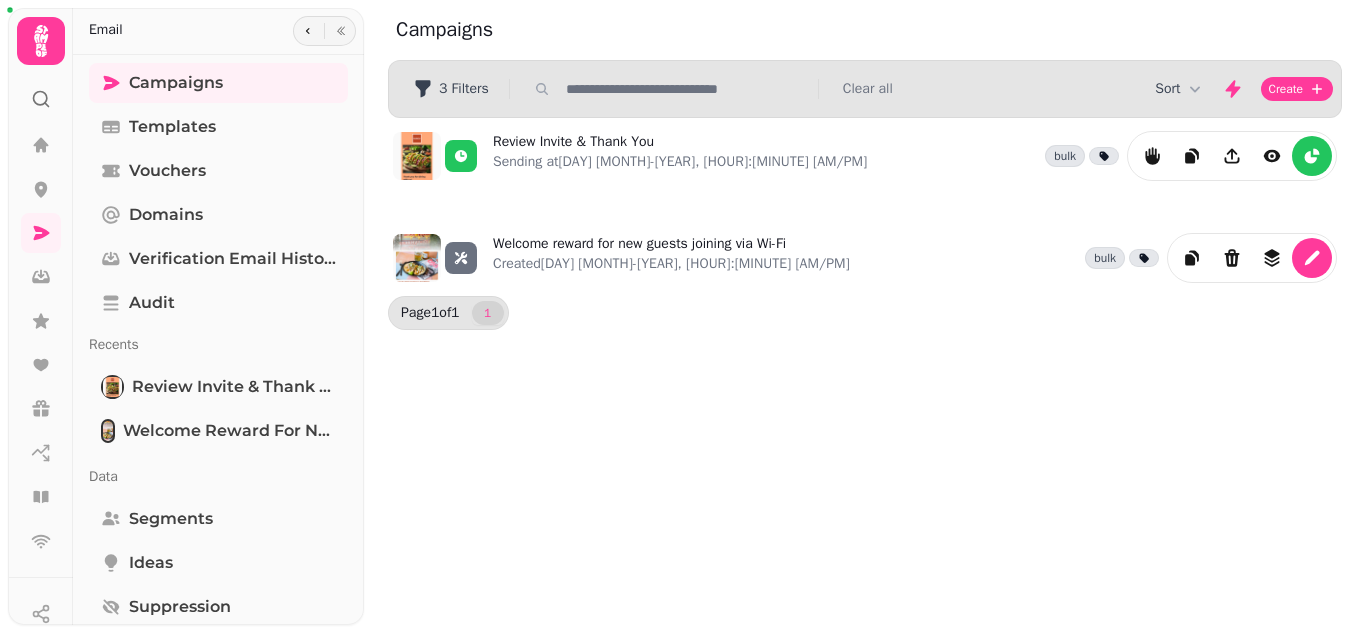 scroll, scrollTop: 0, scrollLeft: 0, axis: both 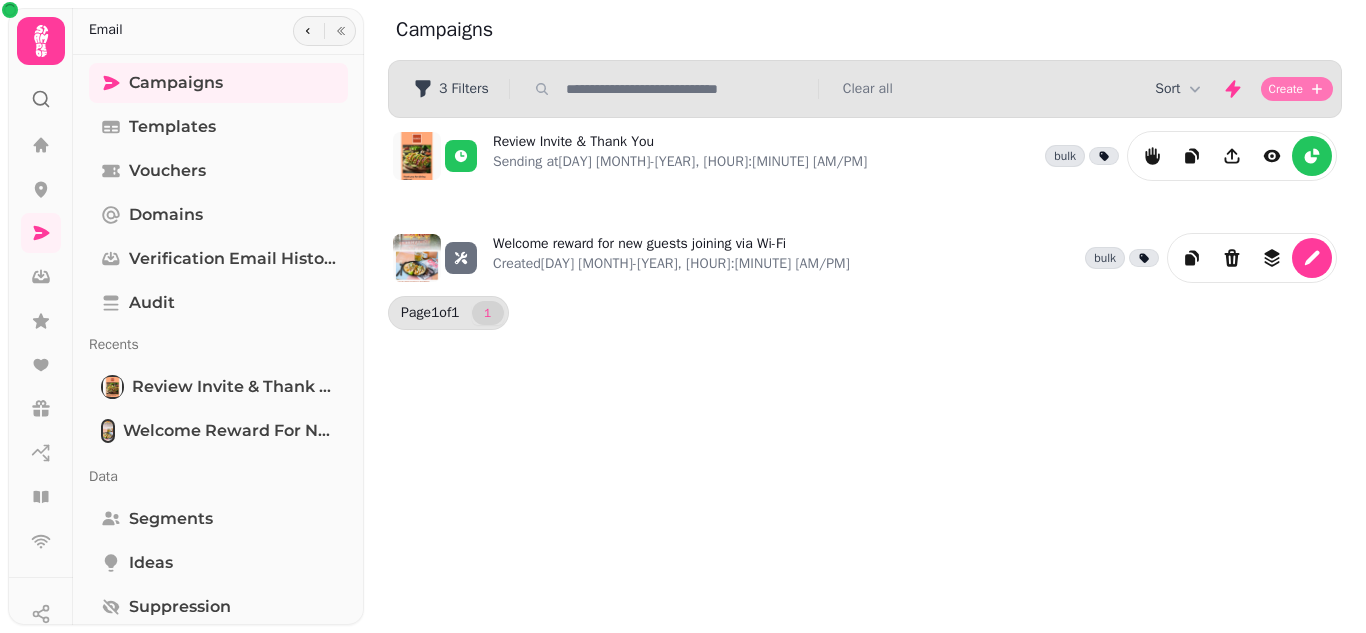 click on "Create" at bounding box center [1297, 89] 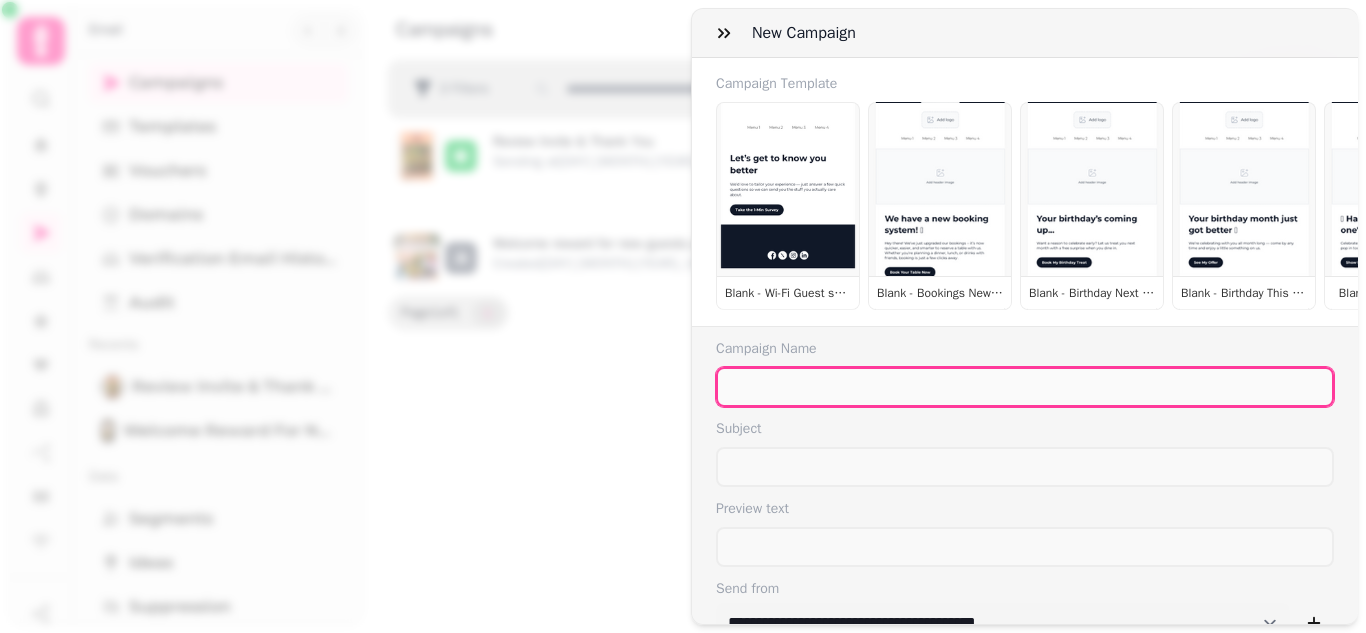 click at bounding box center (1025, 387) 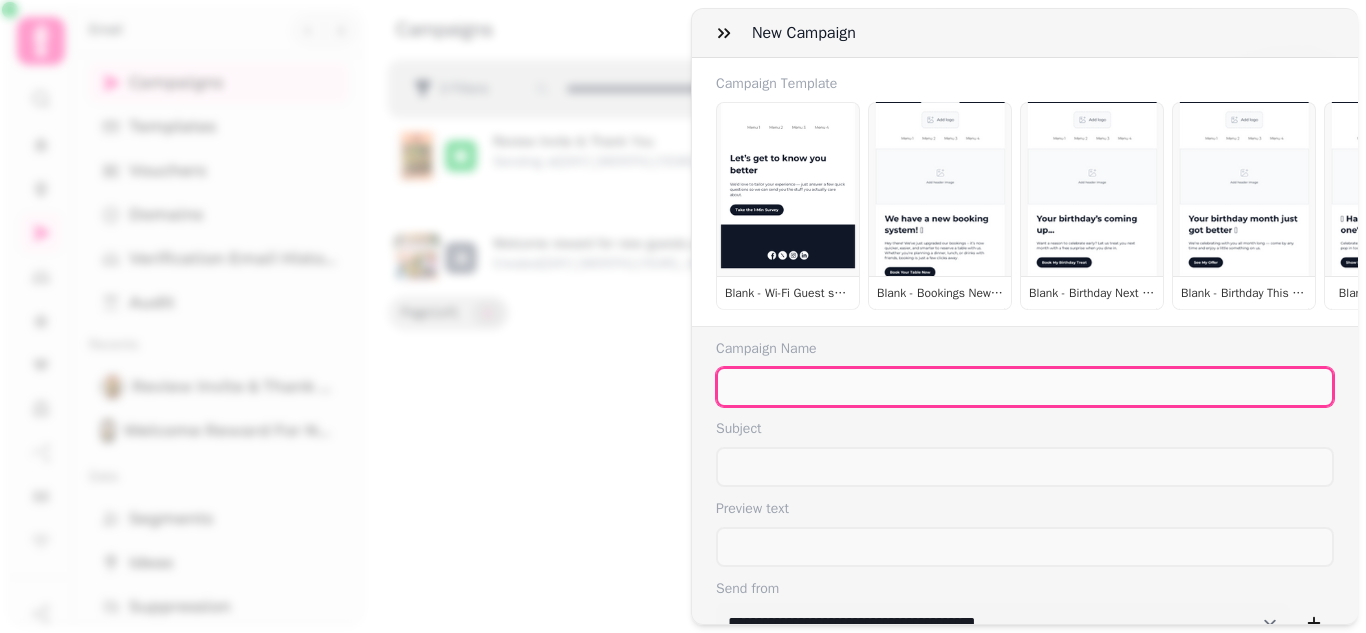 paste on "**********" 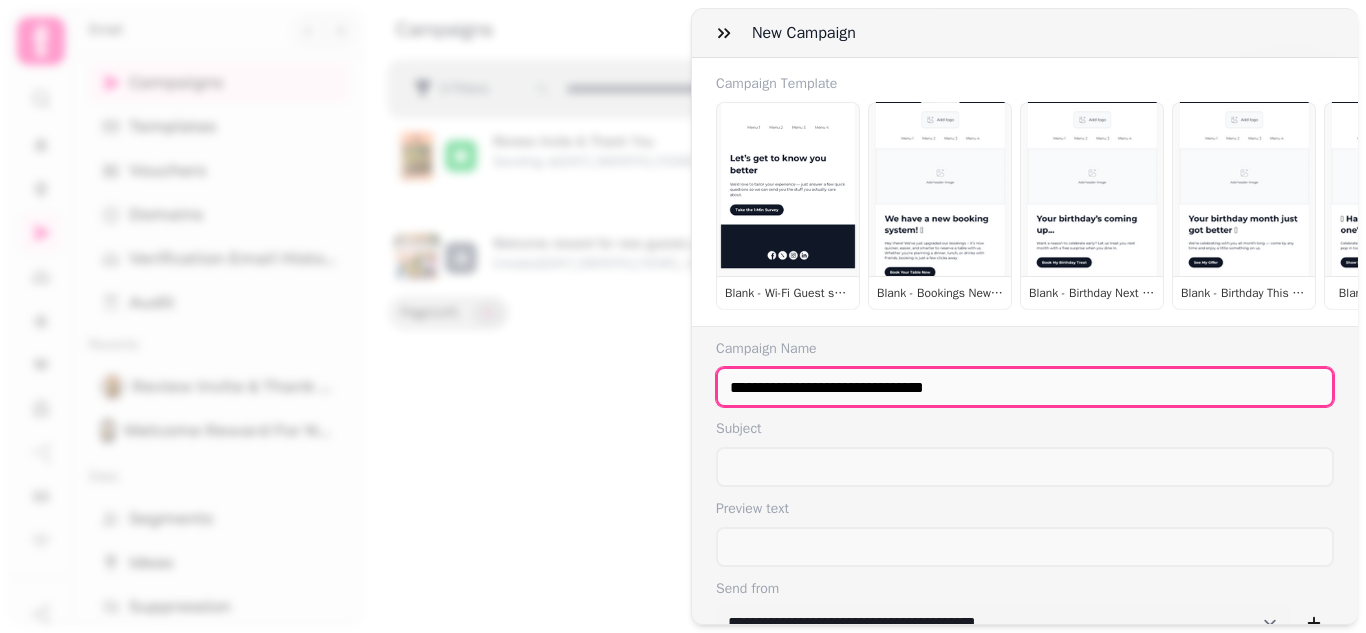type on "**********" 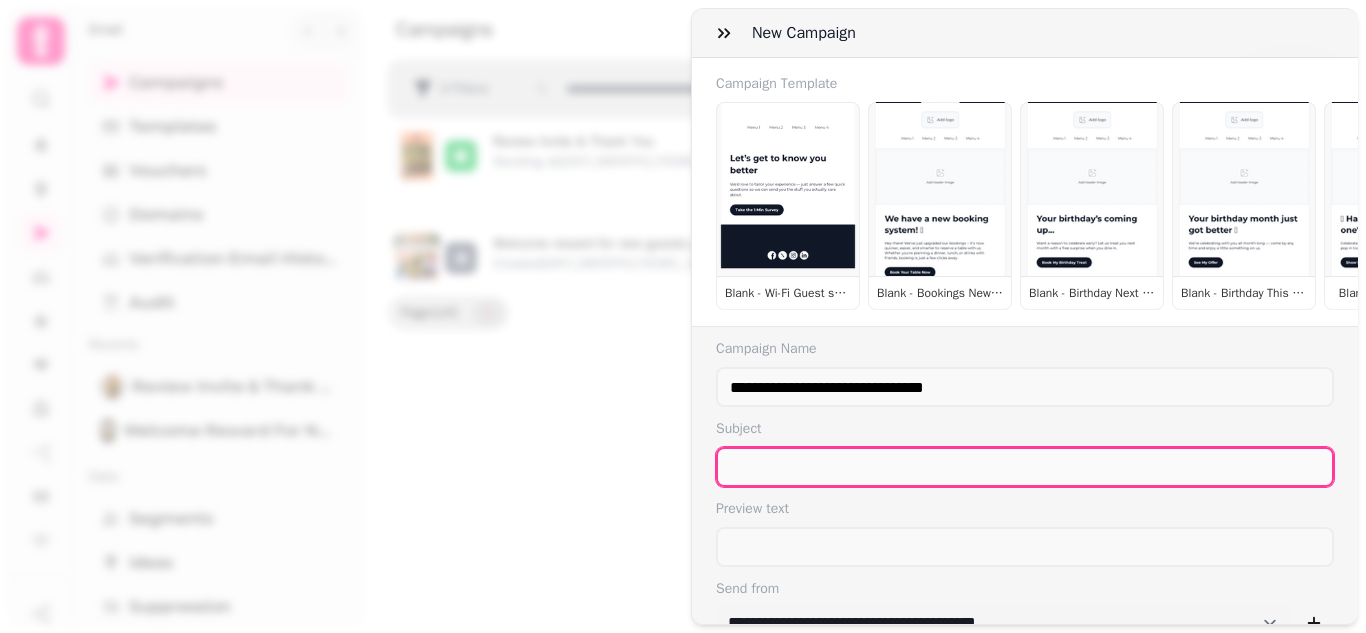 click at bounding box center (1025, 467) 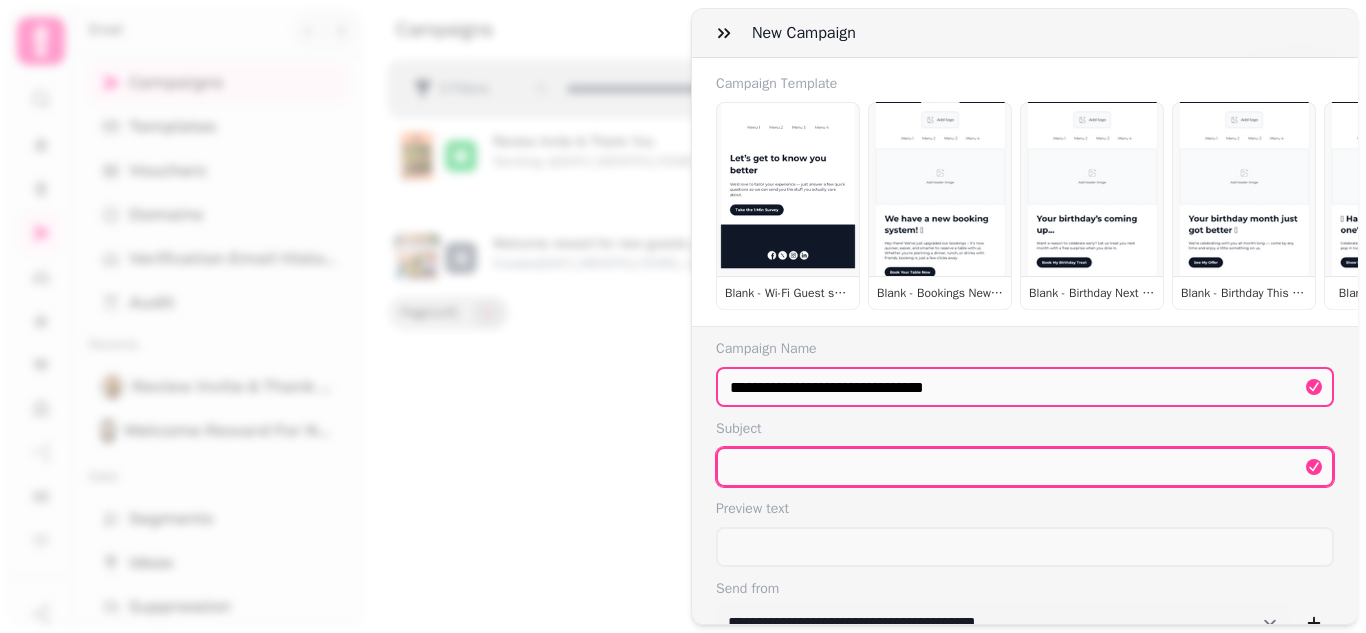 paste on "**********" 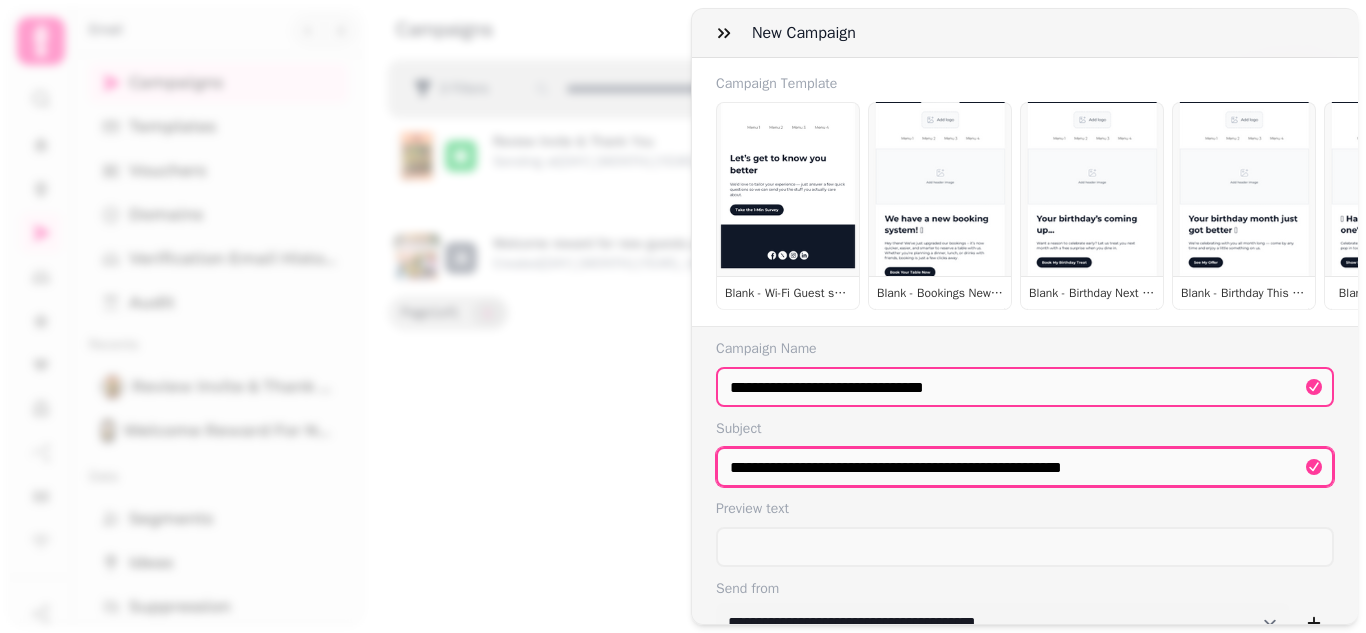 click on "**********" at bounding box center [1025, 467] 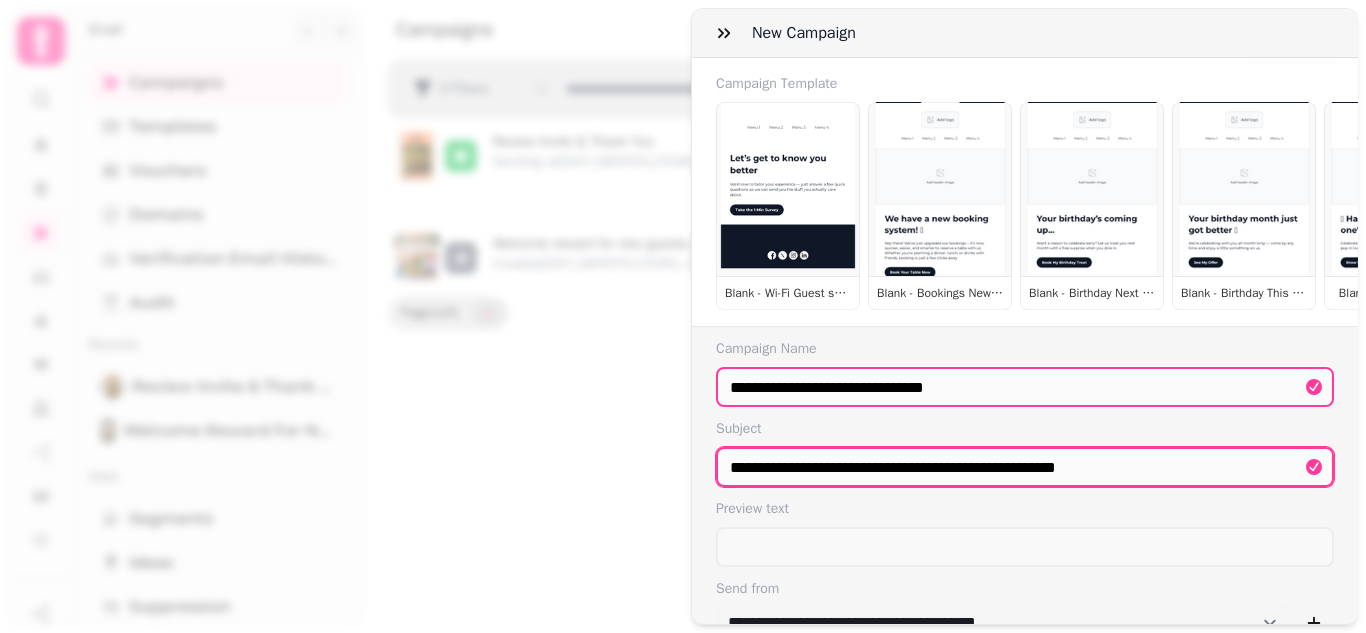 click on "**********" at bounding box center [1025, 467] 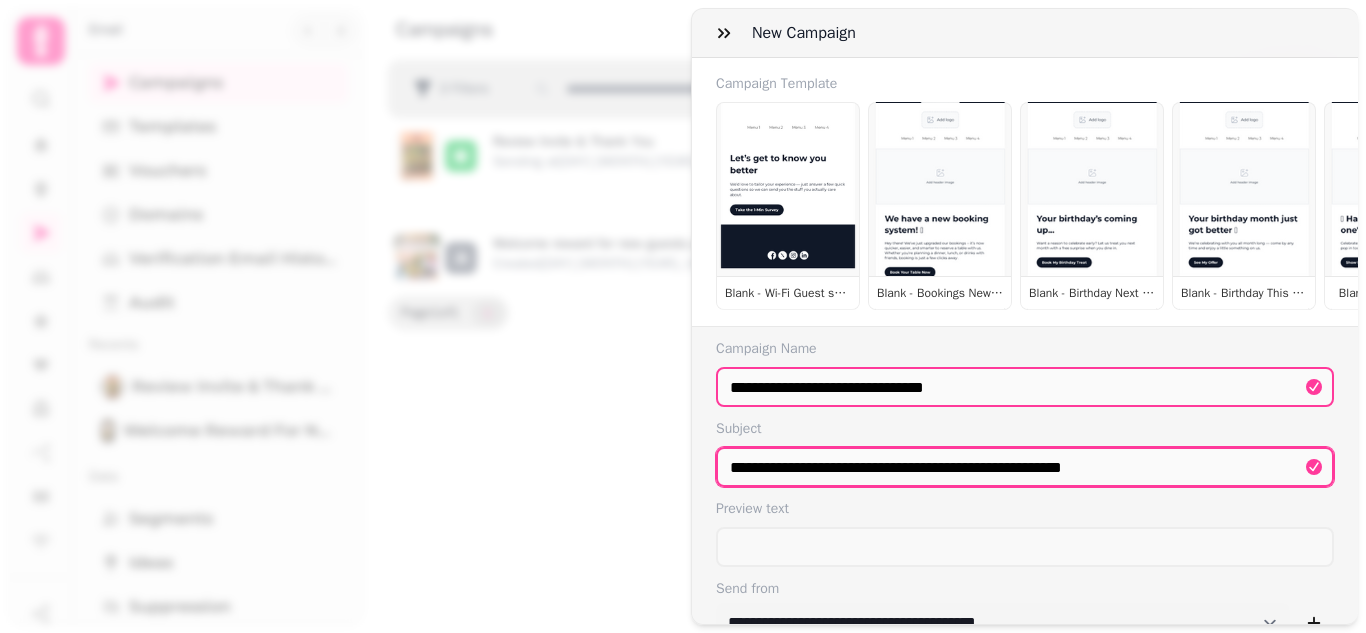 type on "**********" 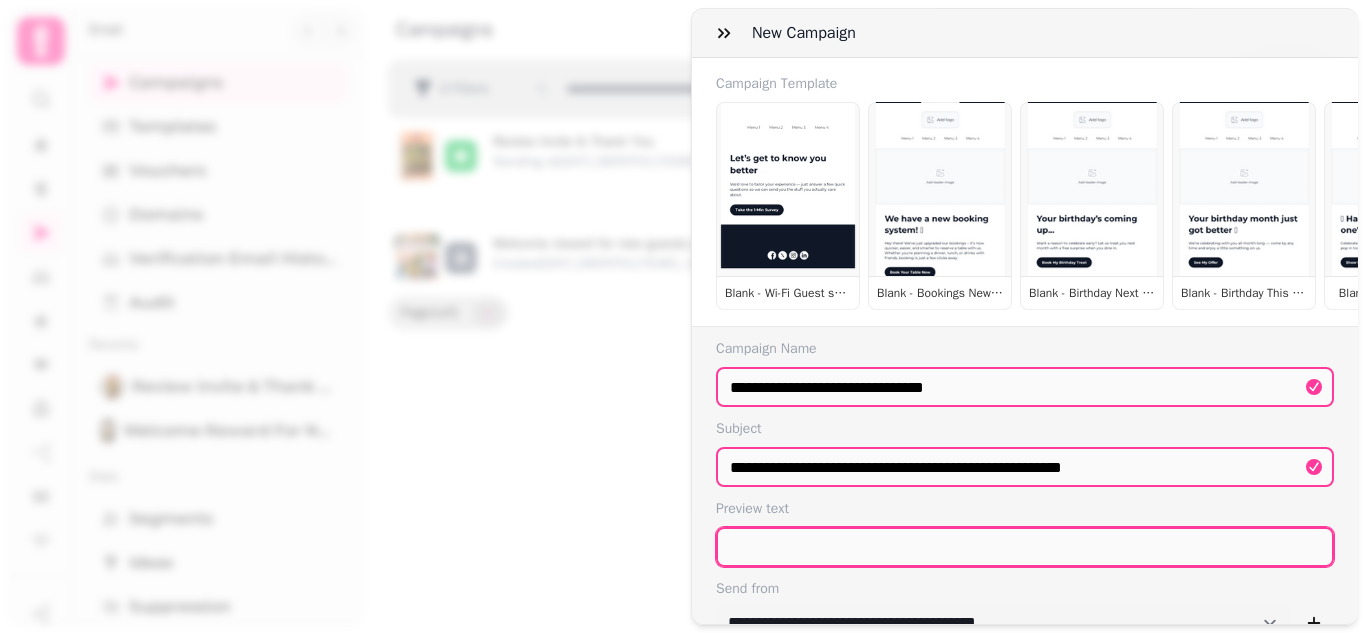 click at bounding box center (1025, 547) 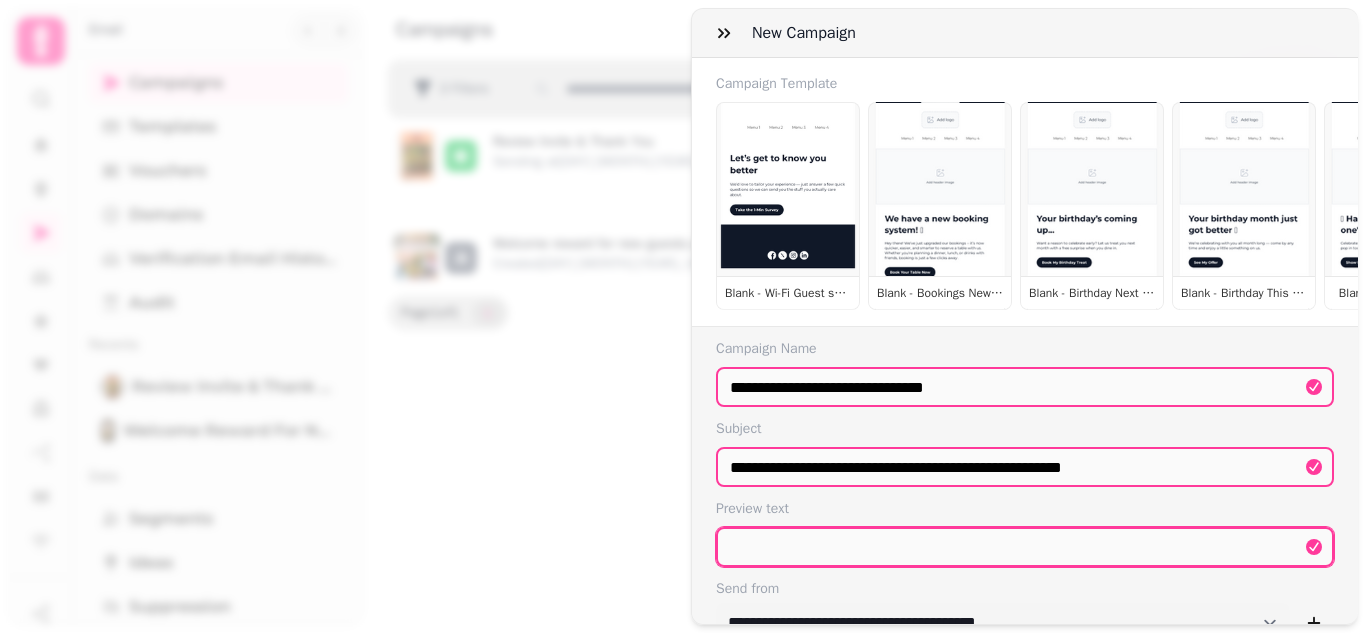paste on "**********" 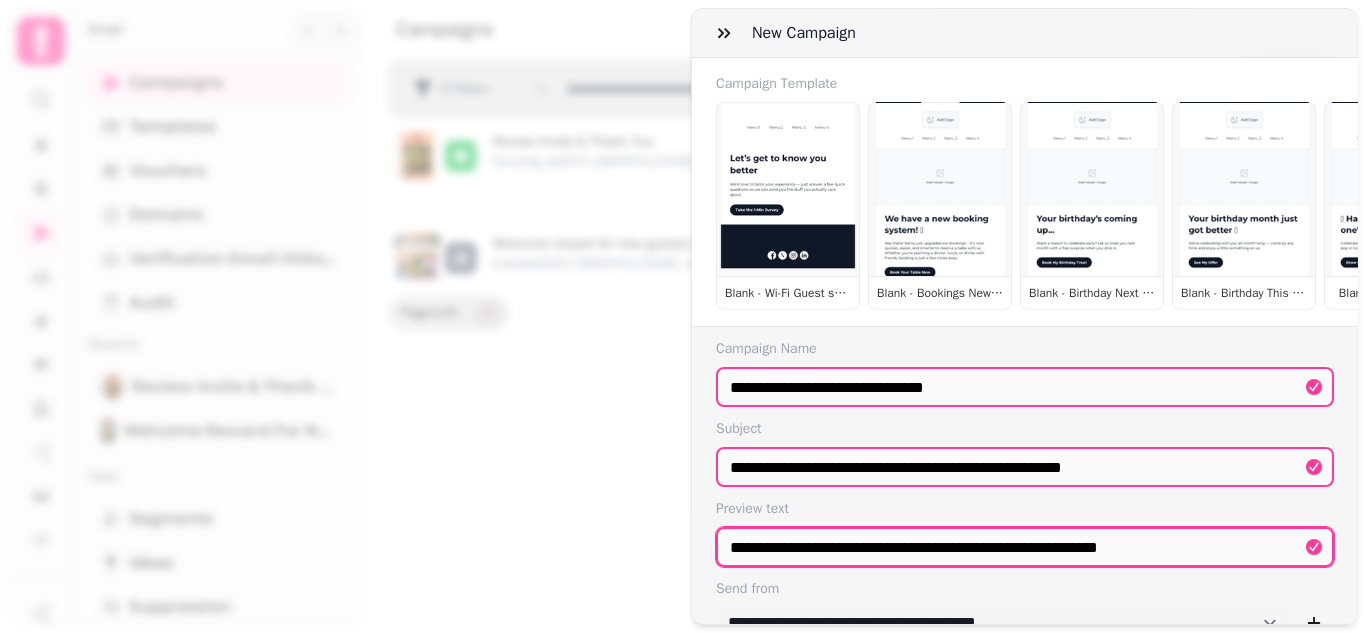 click on "**********" at bounding box center (1025, 547) 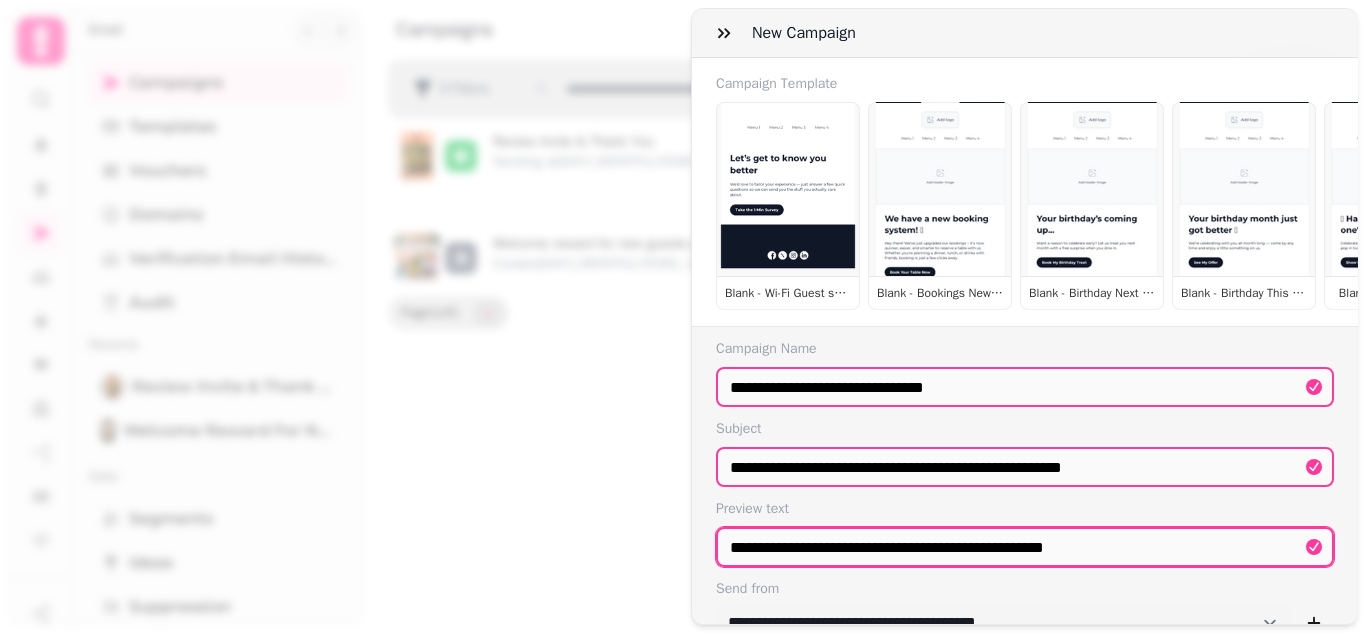 click on "**********" at bounding box center [1025, 547] 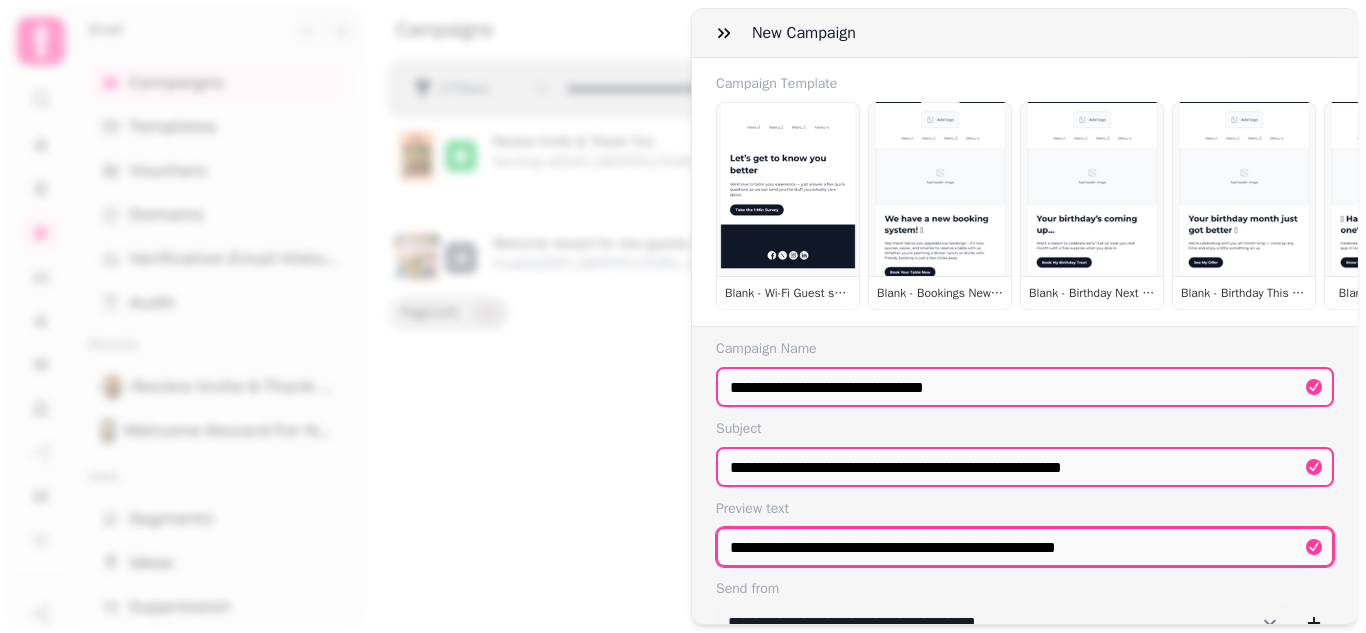 click on "**********" at bounding box center (1025, 547) 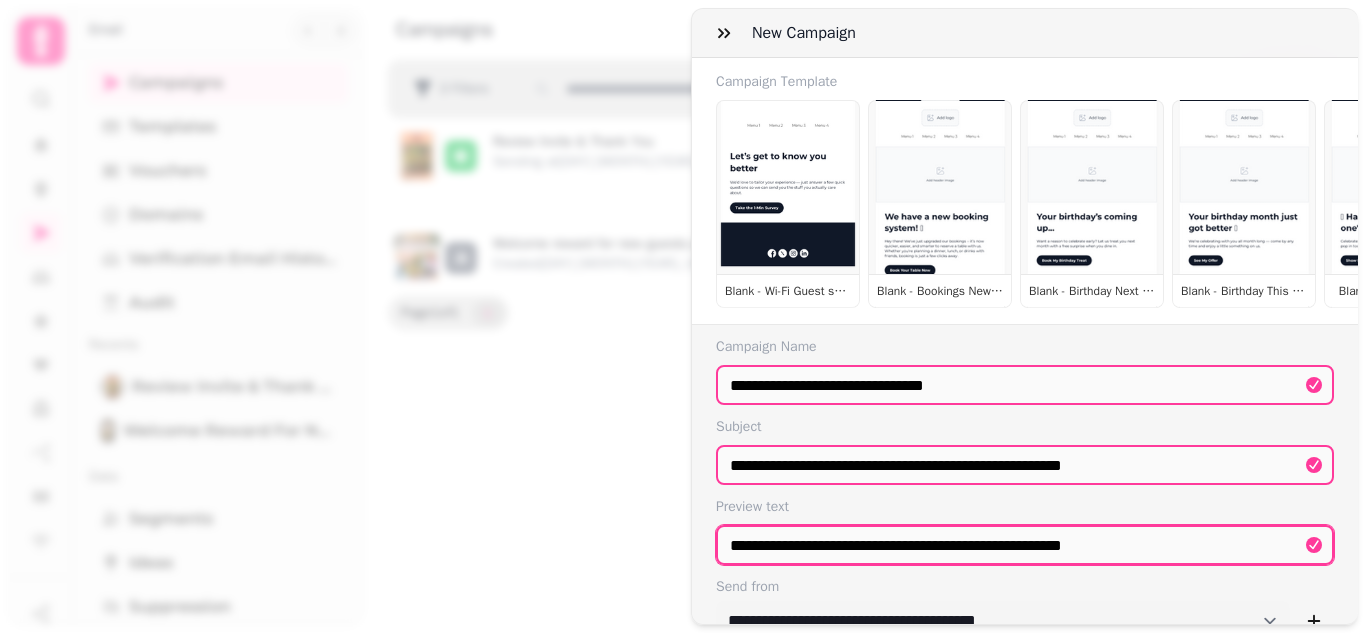scroll, scrollTop: 0, scrollLeft: 0, axis: both 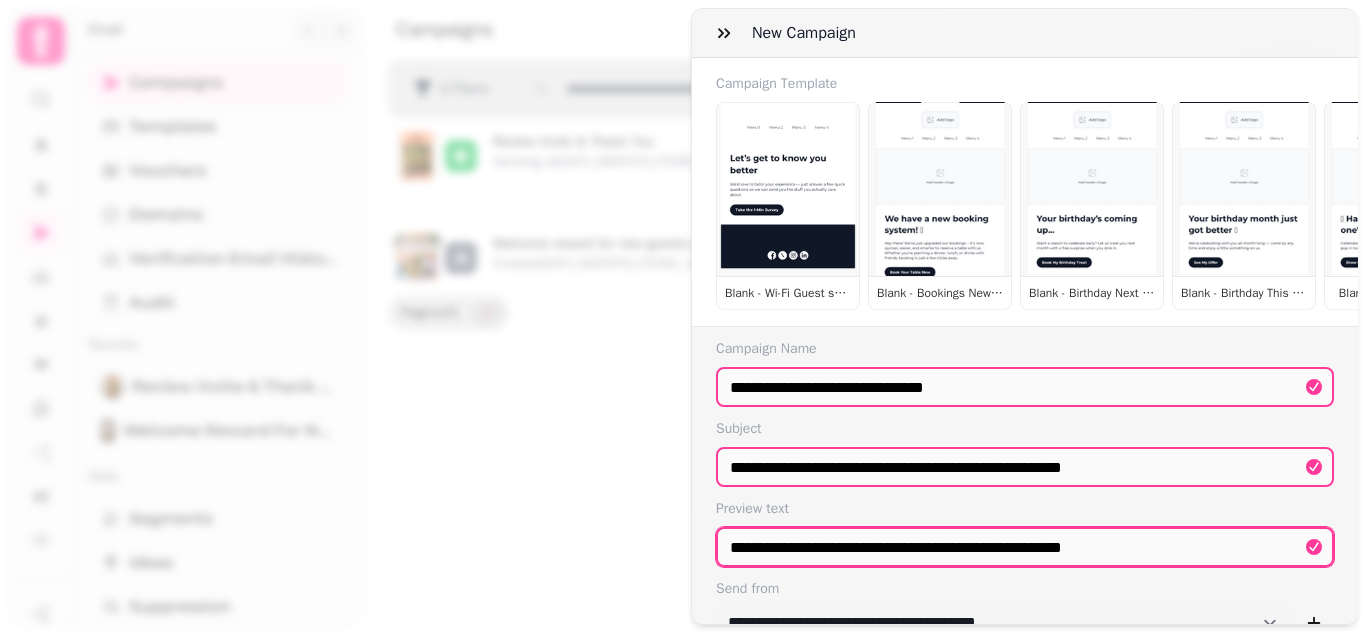 type on "**********" 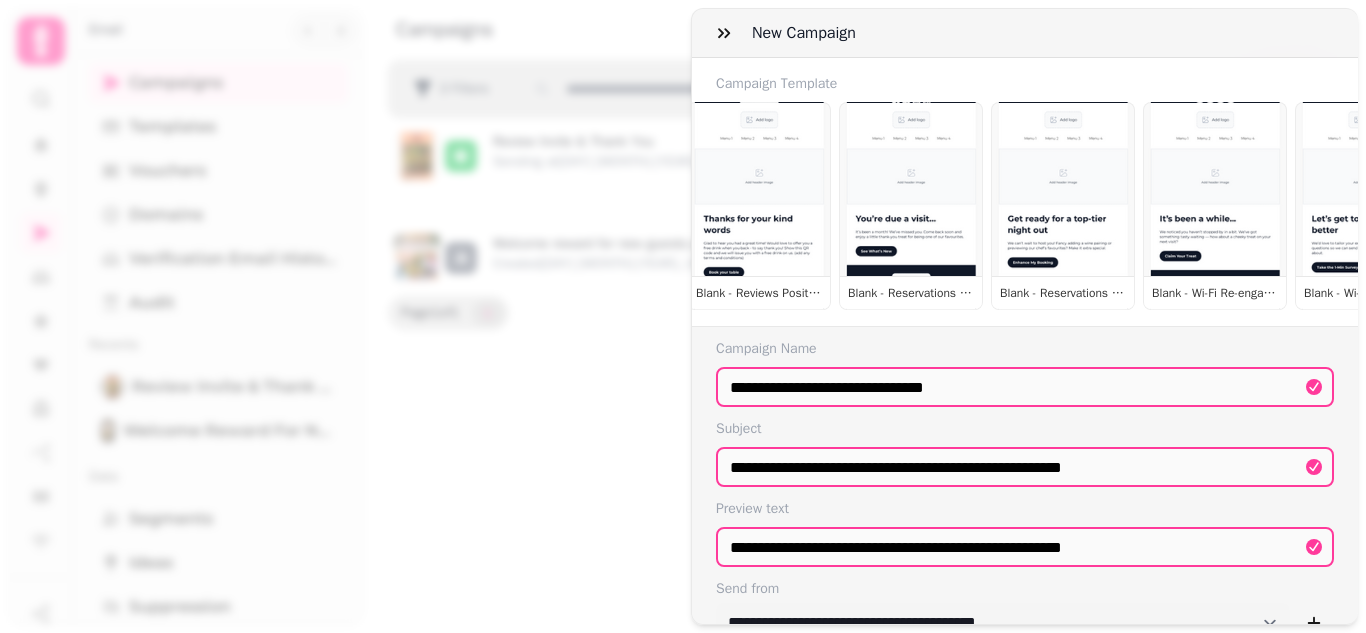 scroll, scrollTop: 0, scrollLeft: 1156, axis: horizontal 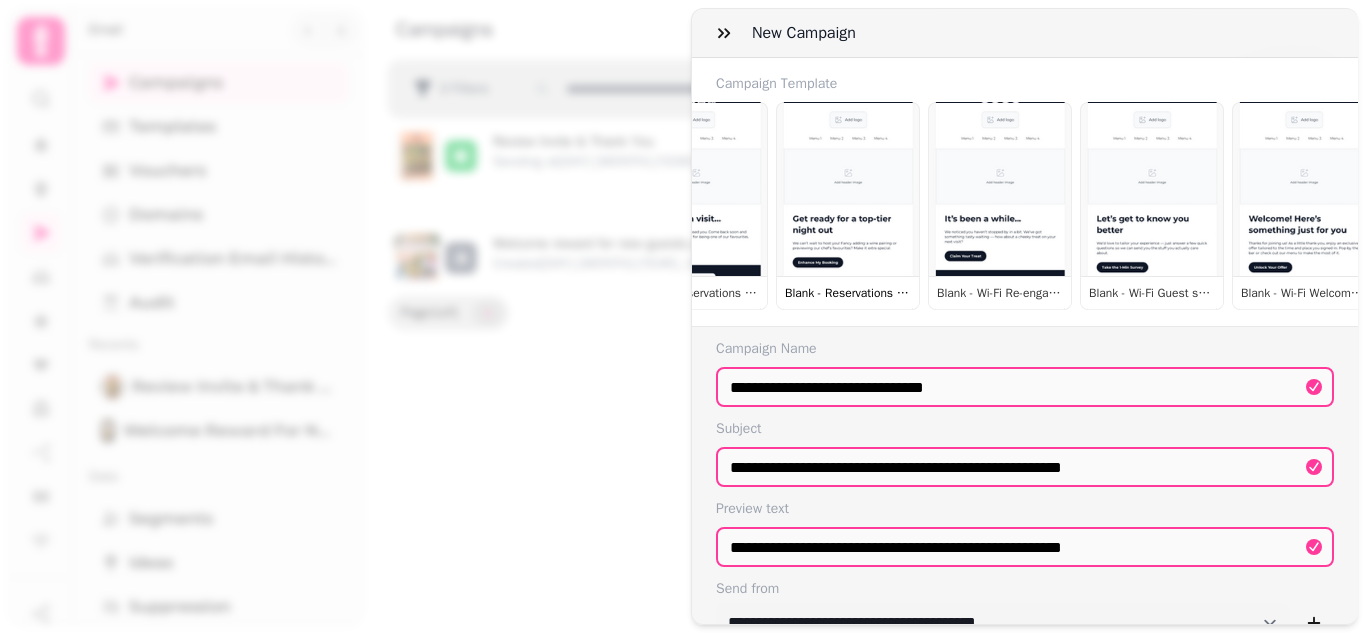 click on "Blank - Reservations Pre-arrival messaging" at bounding box center (848, 206) 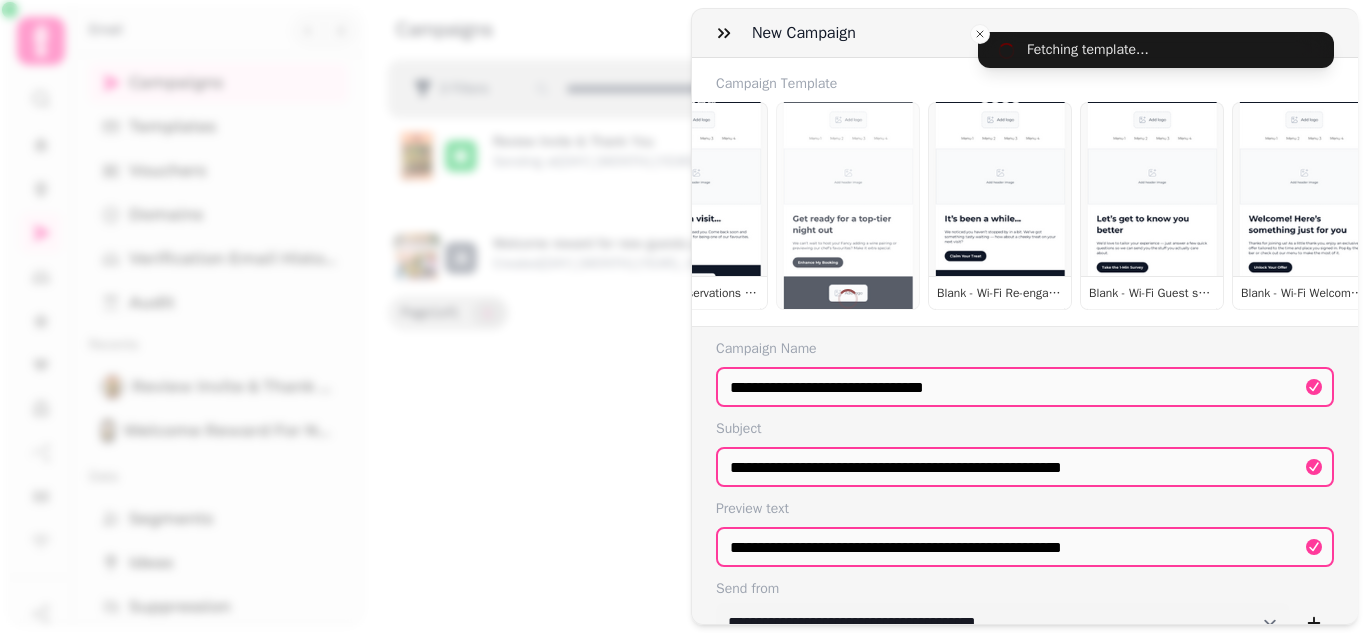 type on "**********" 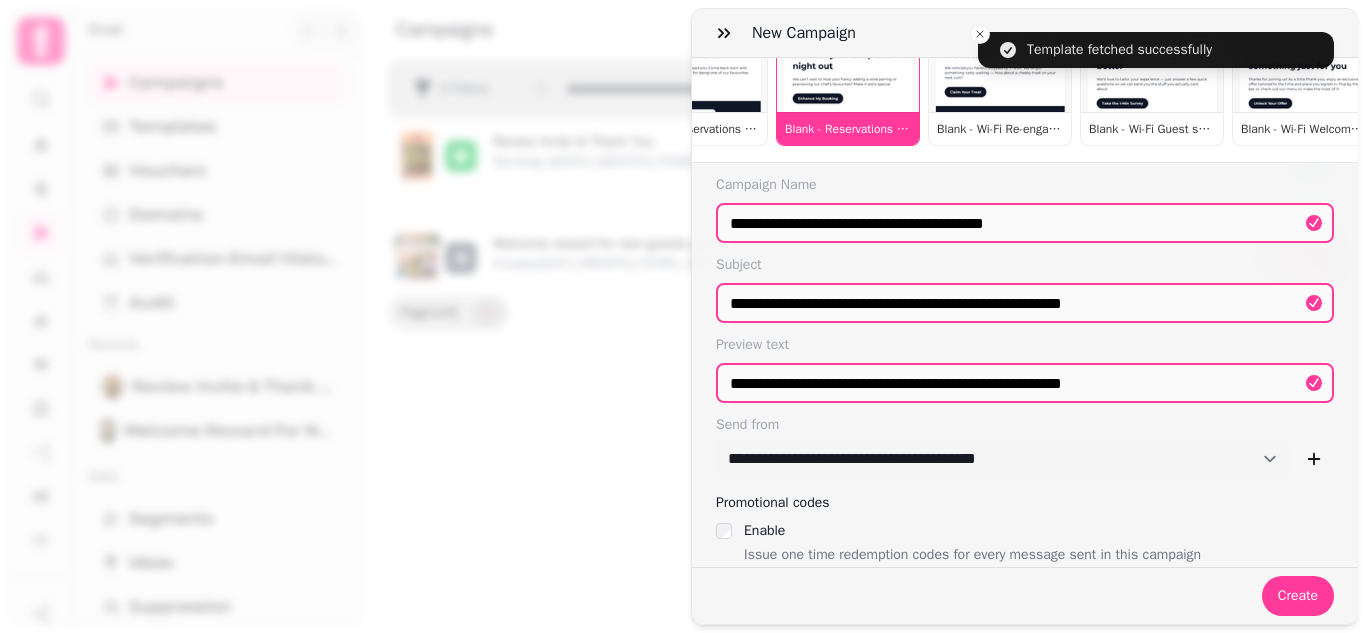 scroll, scrollTop: 194, scrollLeft: 0, axis: vertical 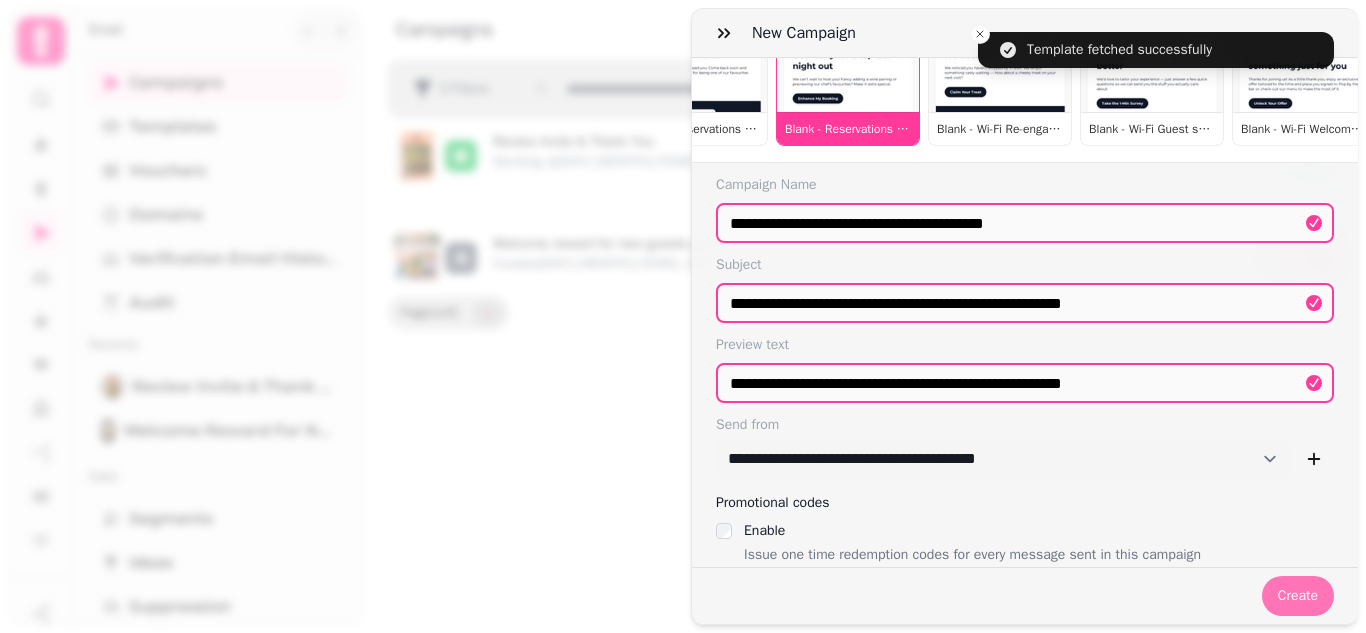 click on "Create" at bounding box center [1298, 596] 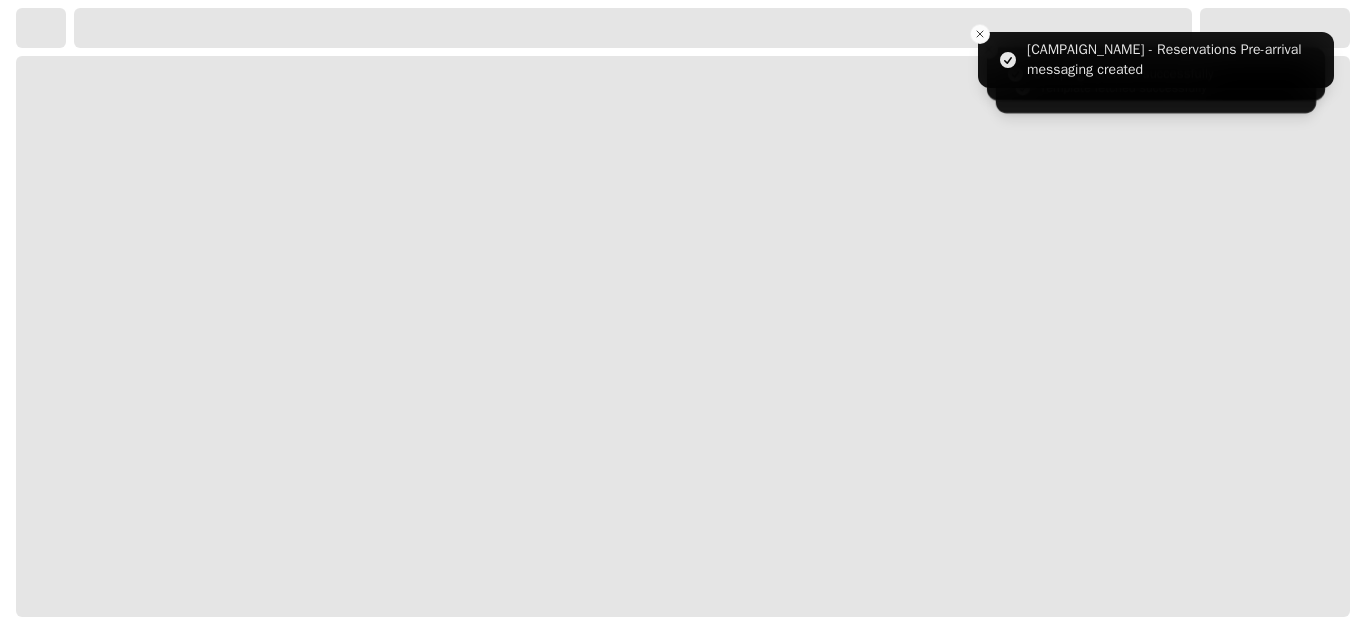 select on "***" 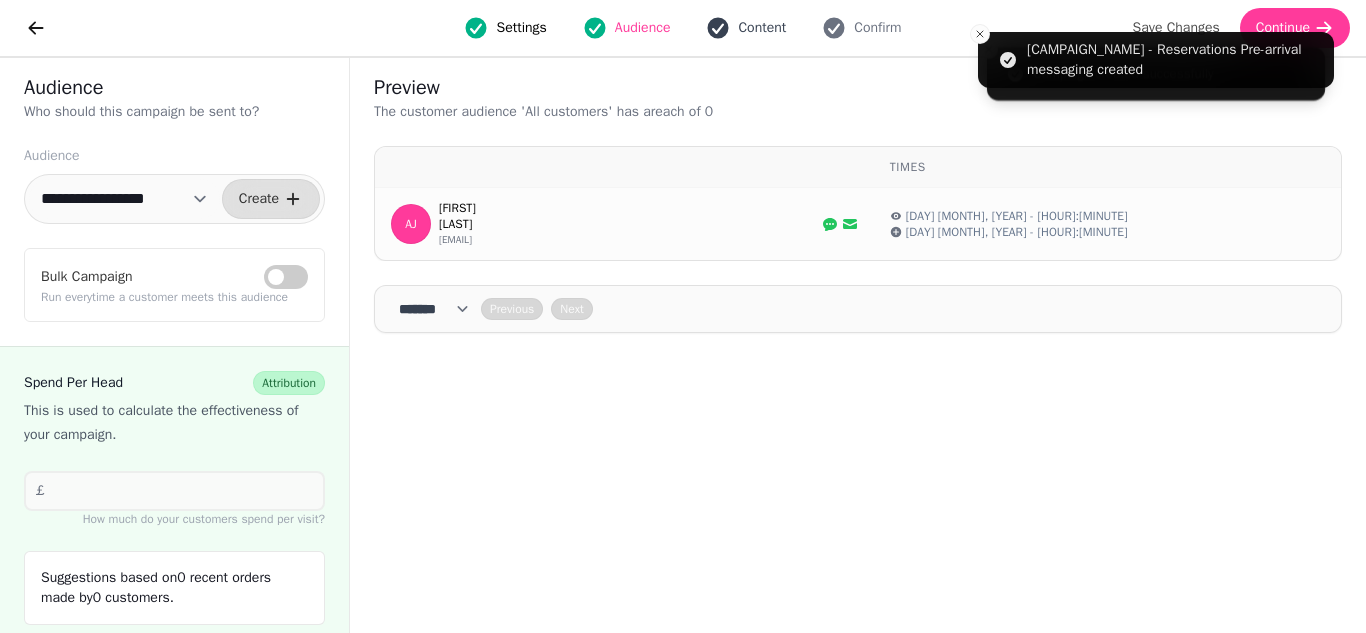click on "Content" at bounding box center (762, 28) 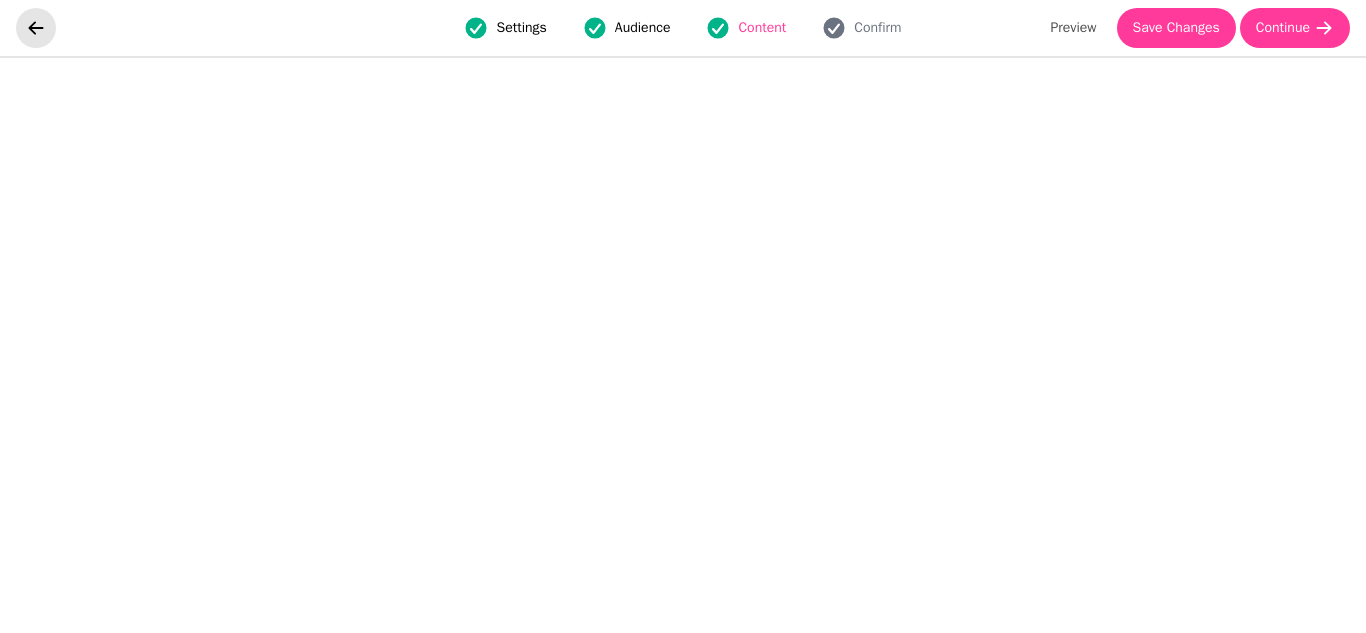 click at bounding box center (36, 28) 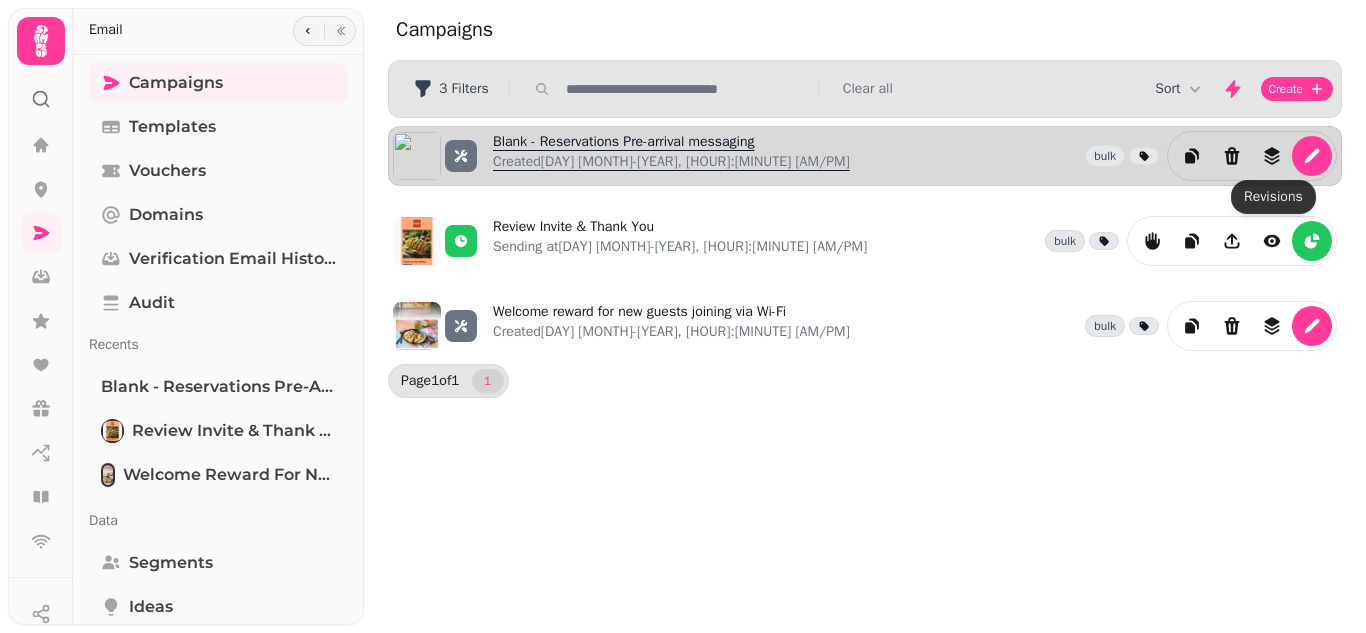click on "[CAMPAIGN_NAME] - Reservations Pre-arrival messaging Created  [DAY] [MONTH]-[YEAR], [HOUR]:[MINUTE] [AM/PM]" at bounding box center (671, 156) 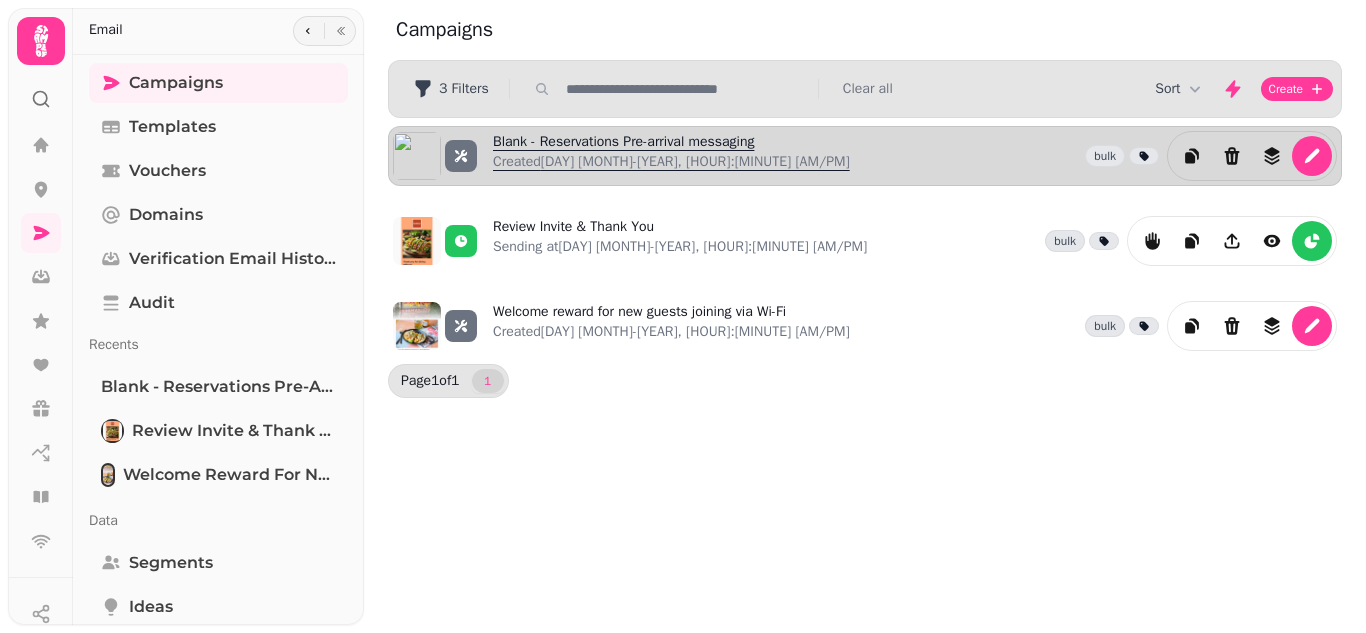select on "**********" 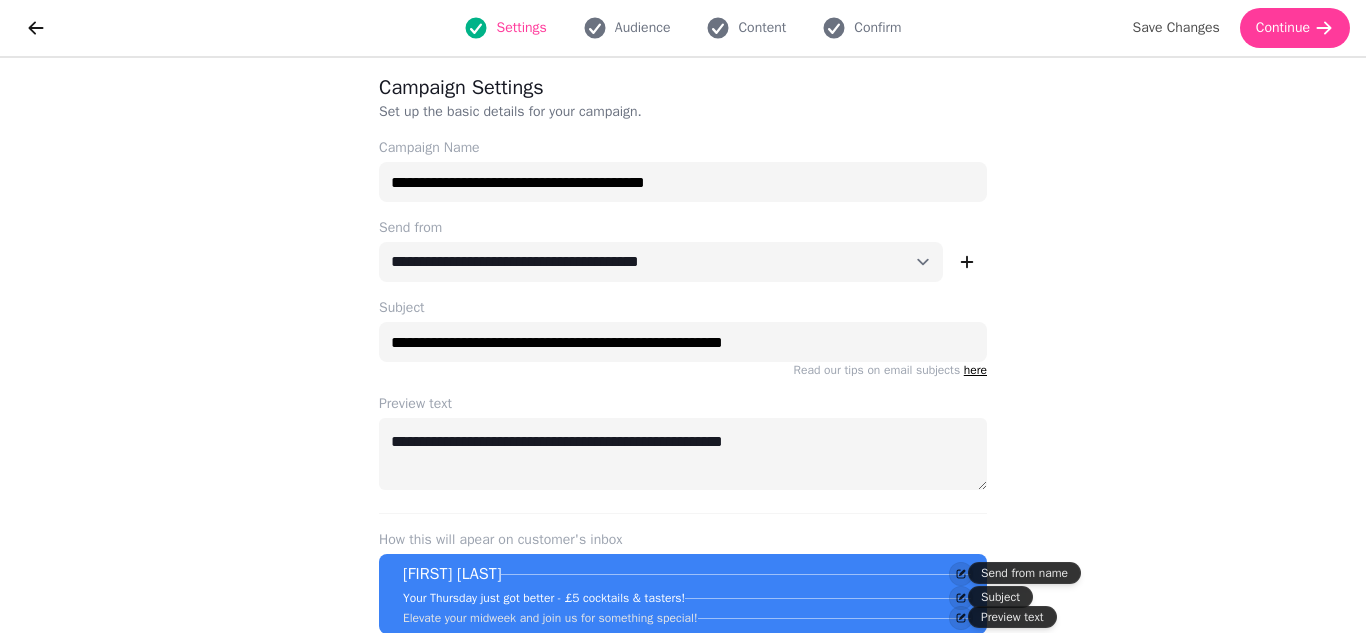 click on "Settings" at bounding box center [521, 28] 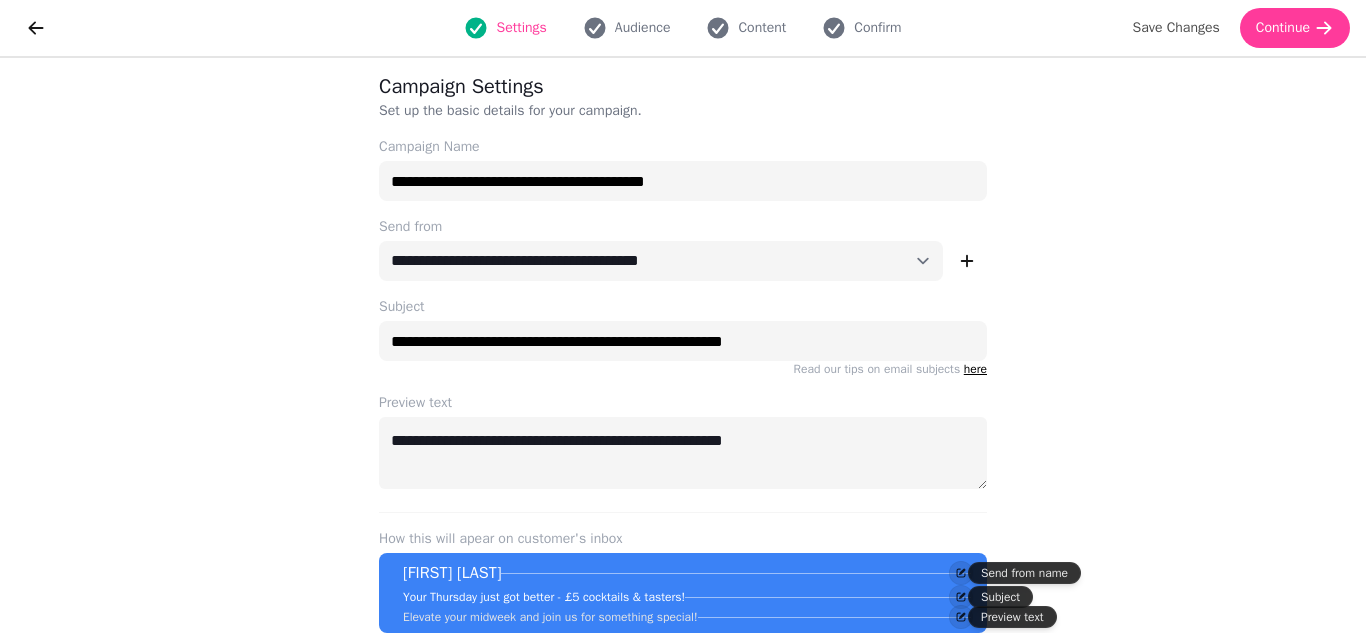 scroll, scrollTop: 0, scrollLeft: 0, axis: both 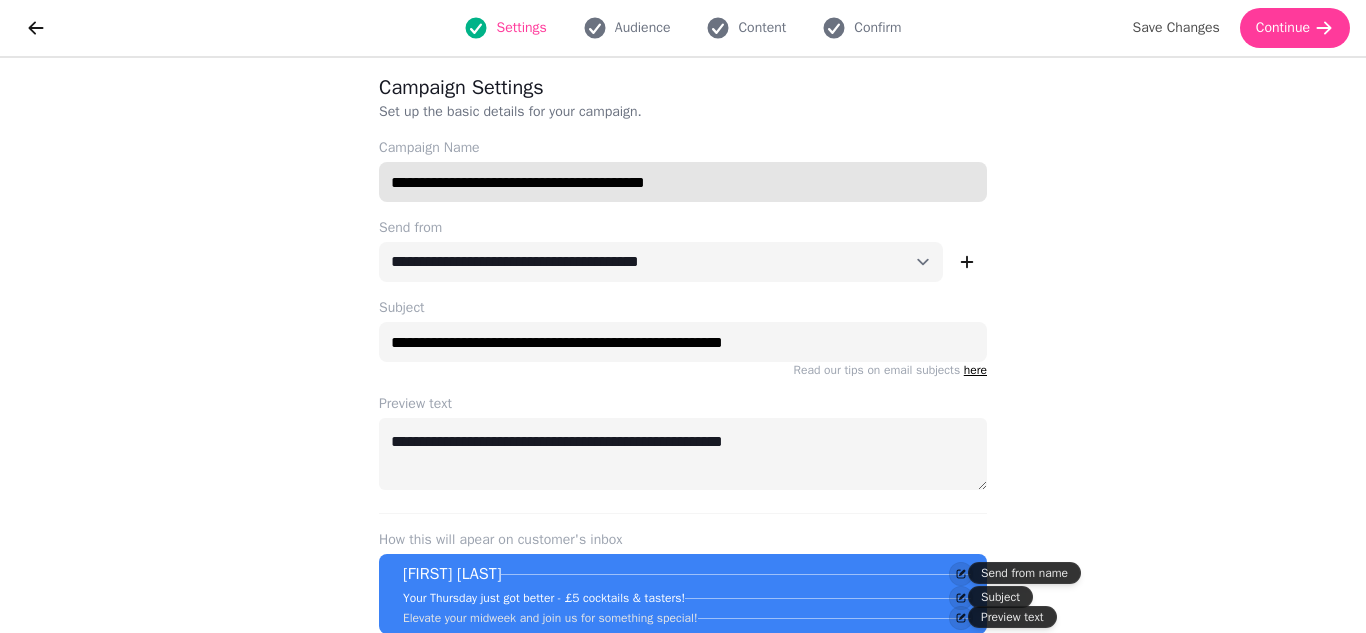 click on "**********" at bounding box center (683, 182) 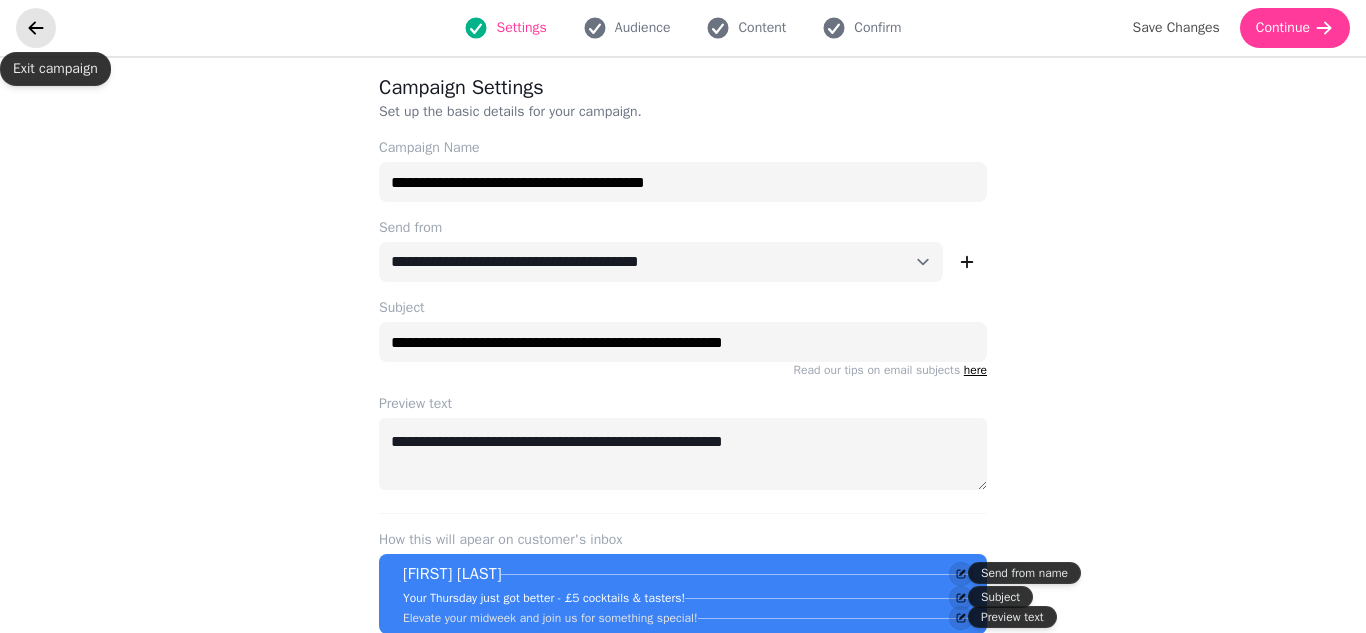 click 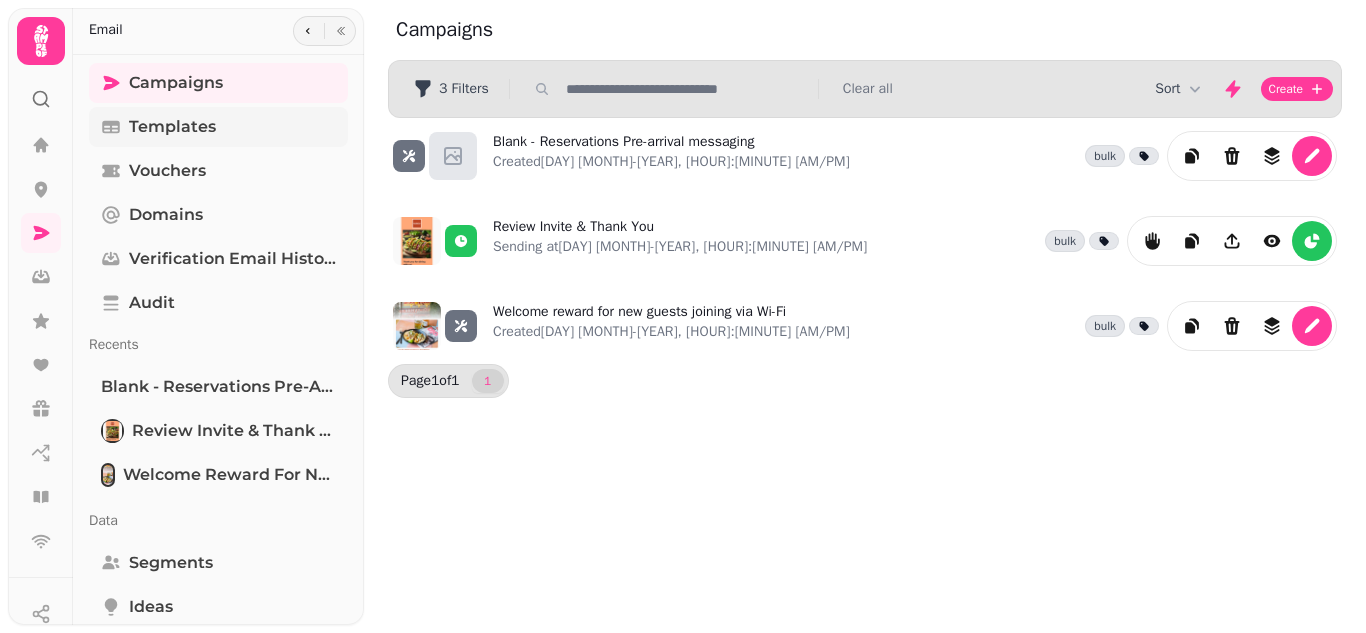click on "Templates" at bounding box center (172, 127) 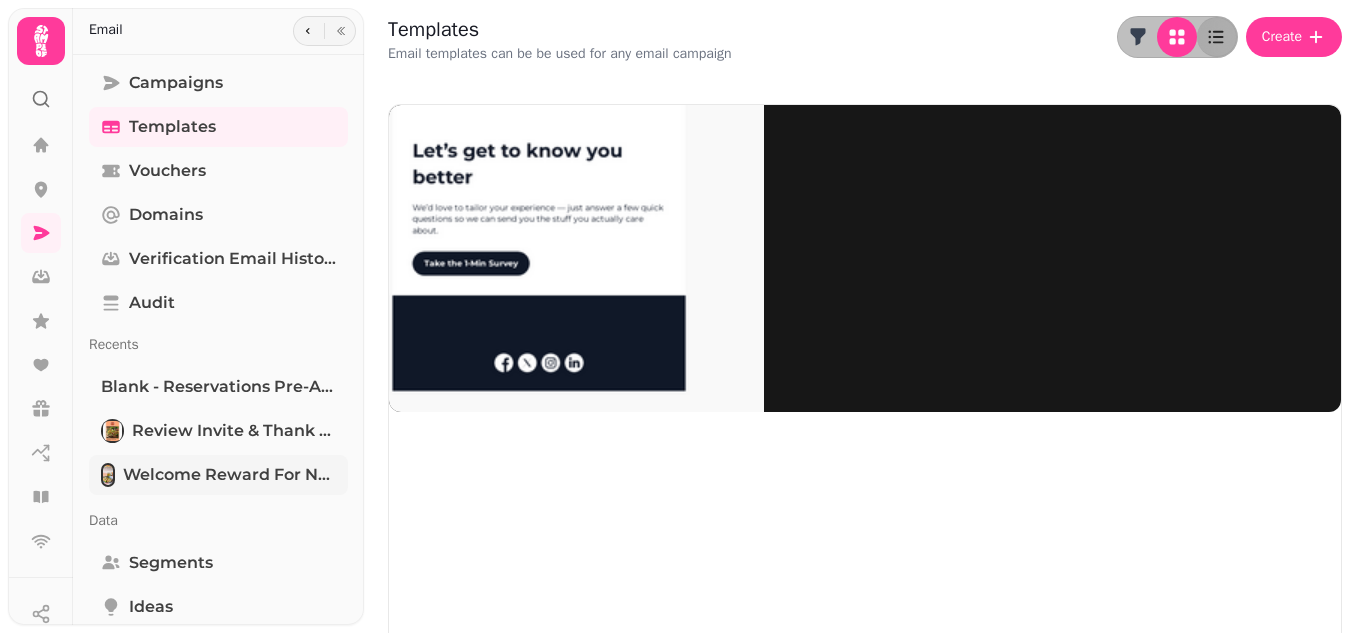 click on "Welcome reward for new guests joining via Wi-Fi" at bounding box center (229, 475) 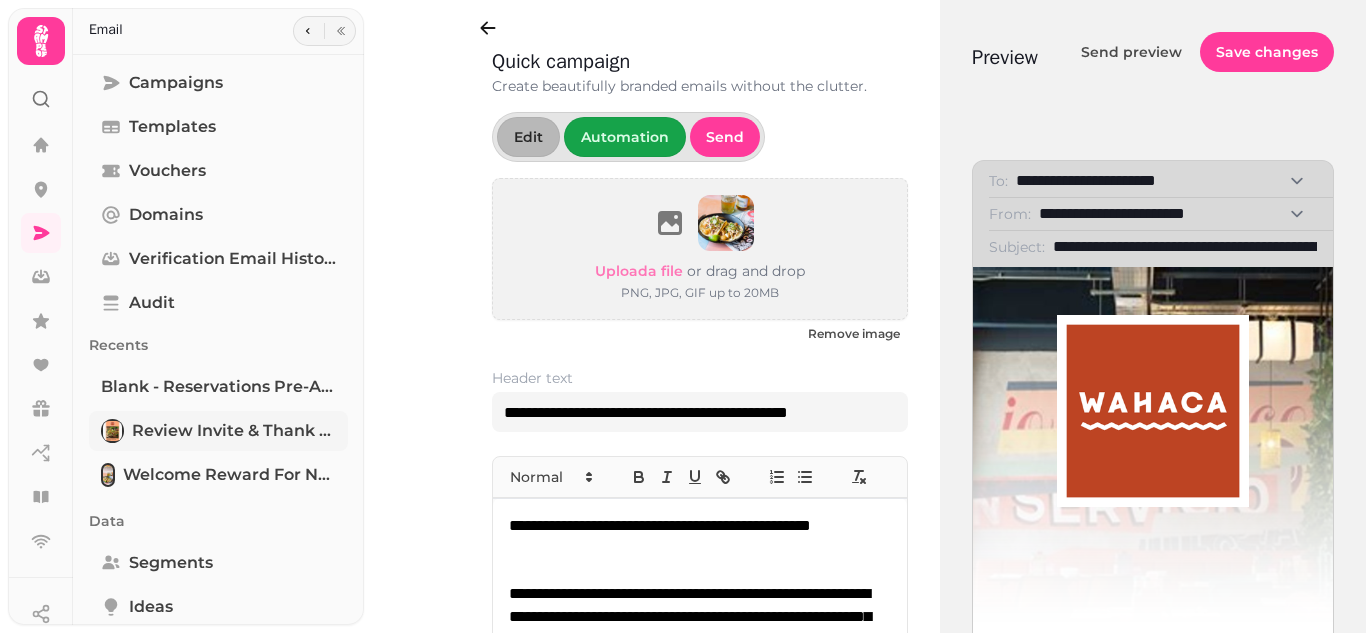 click on "Review Invite & Thank You" at bounding box center [234, 431] 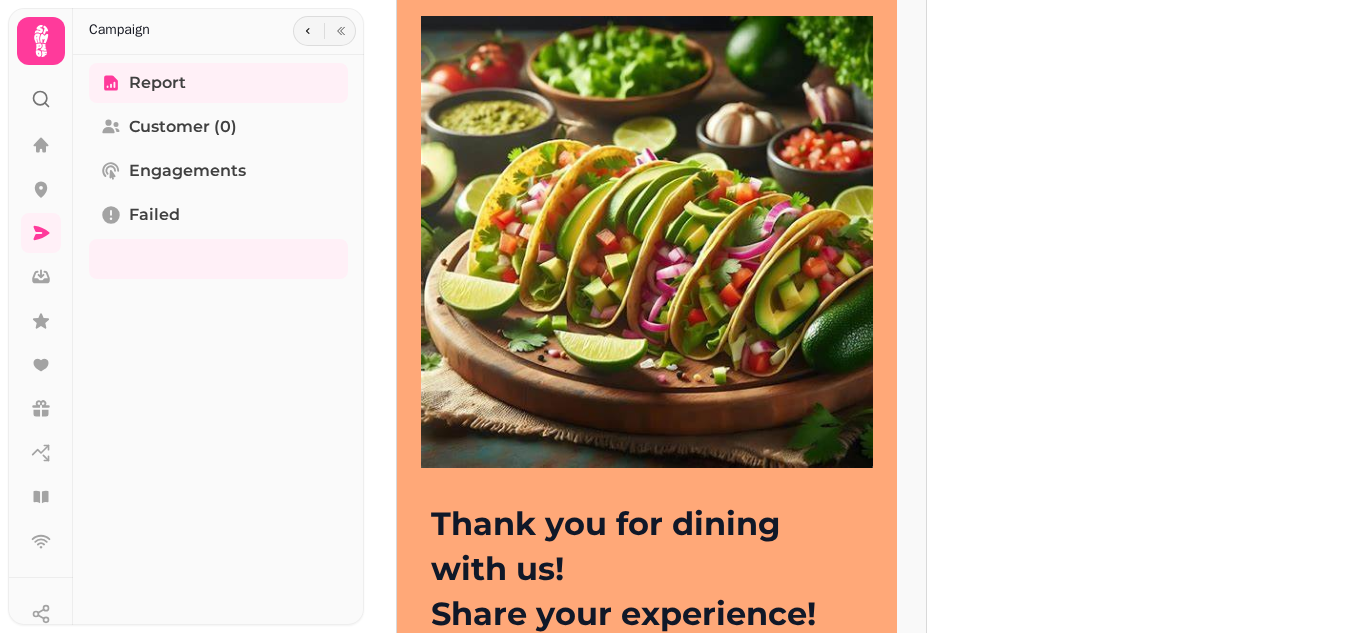 scroll, scrollTop: 1500, scrollLeft: 0, axis: vertical 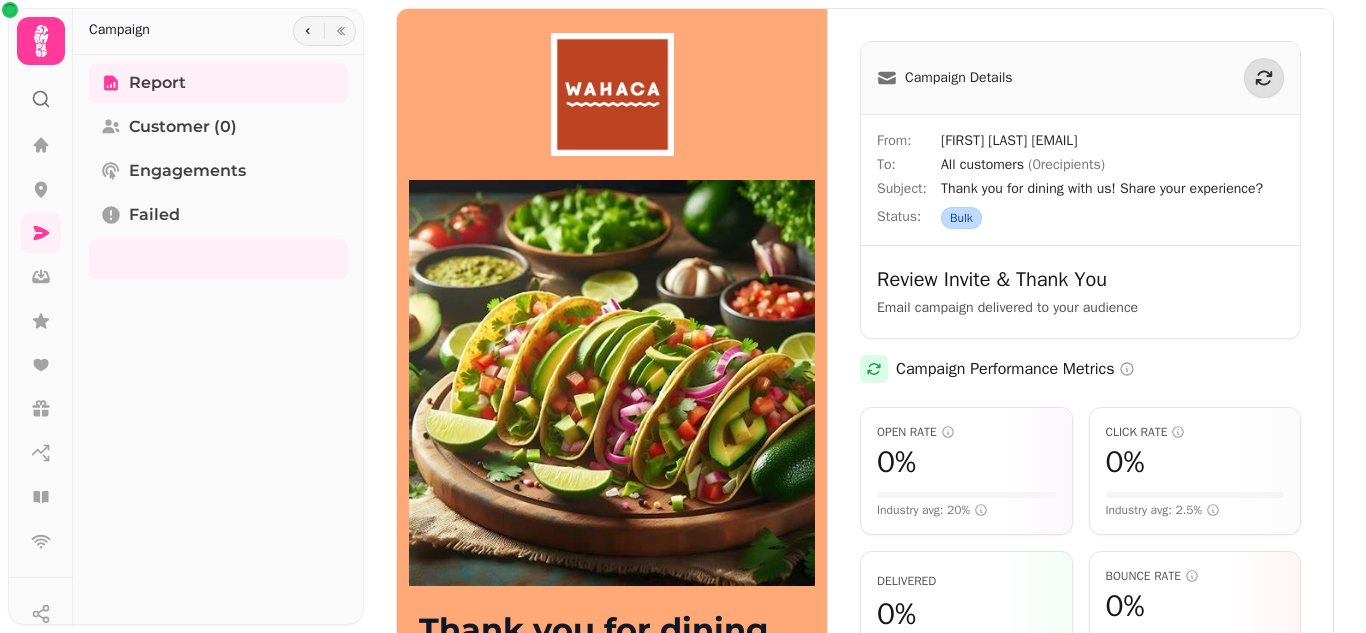 select on "**********" 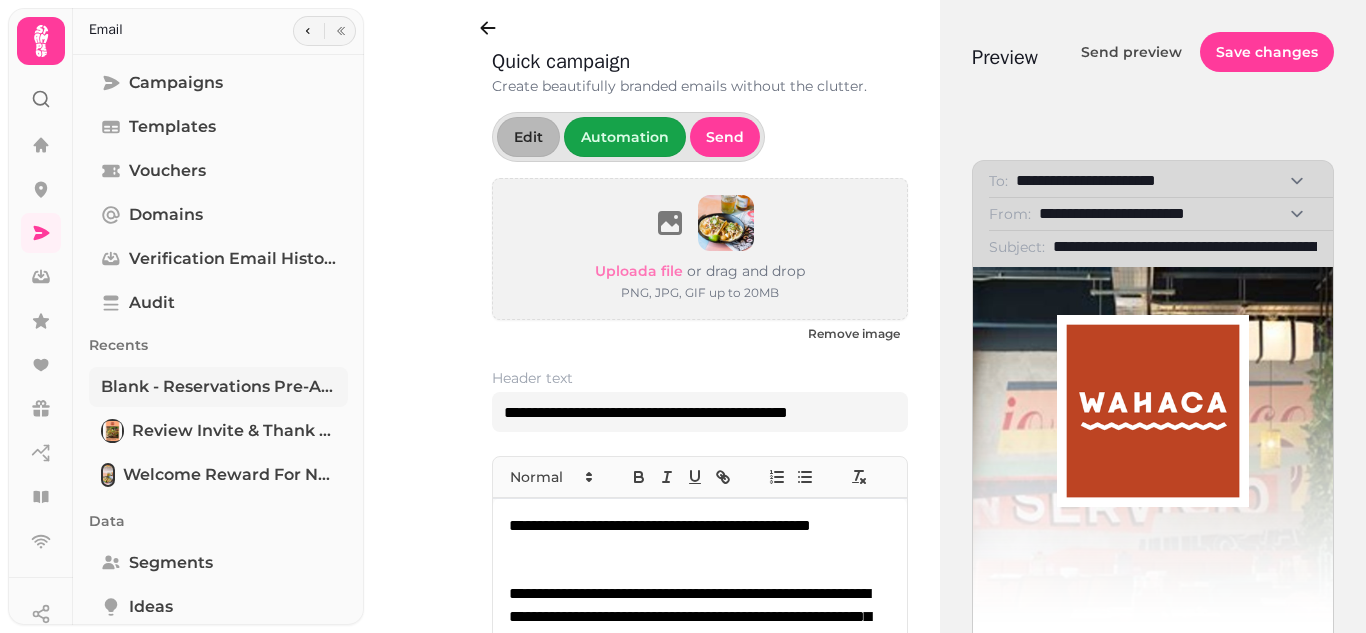 click on "Blank - Reservations Pre-arrival messaging" at bounding box center (218, 387) 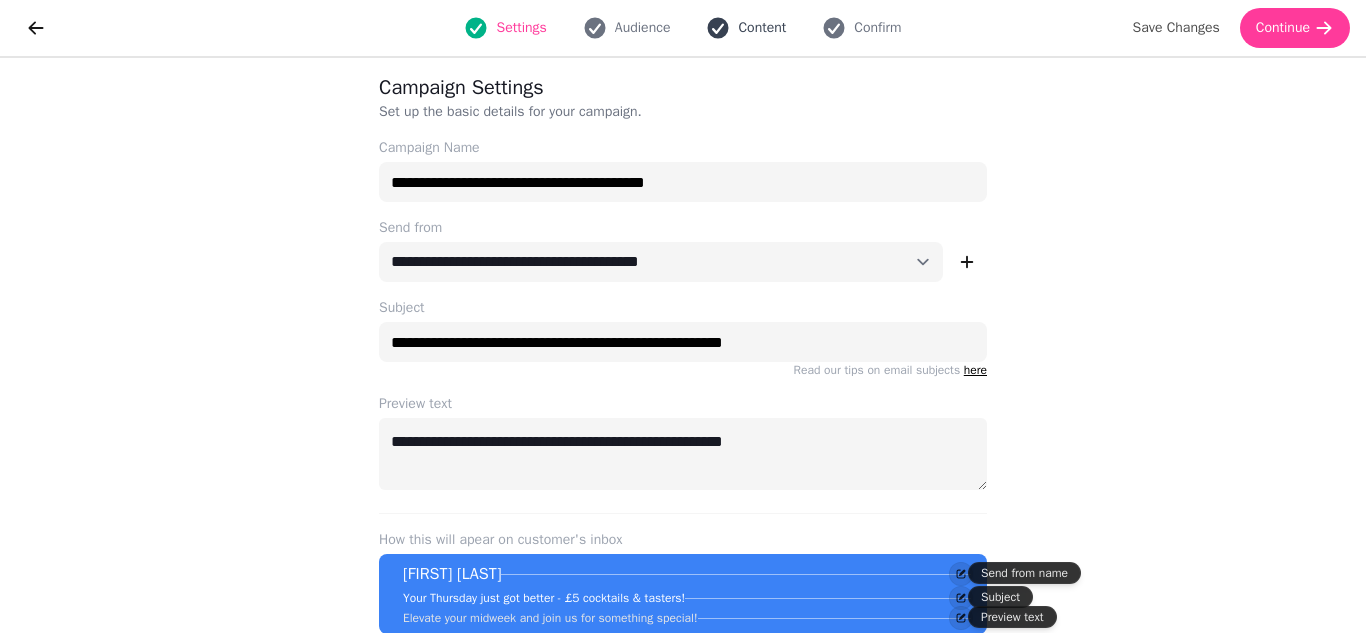 click on "Content" at bounding box center [762, 28] 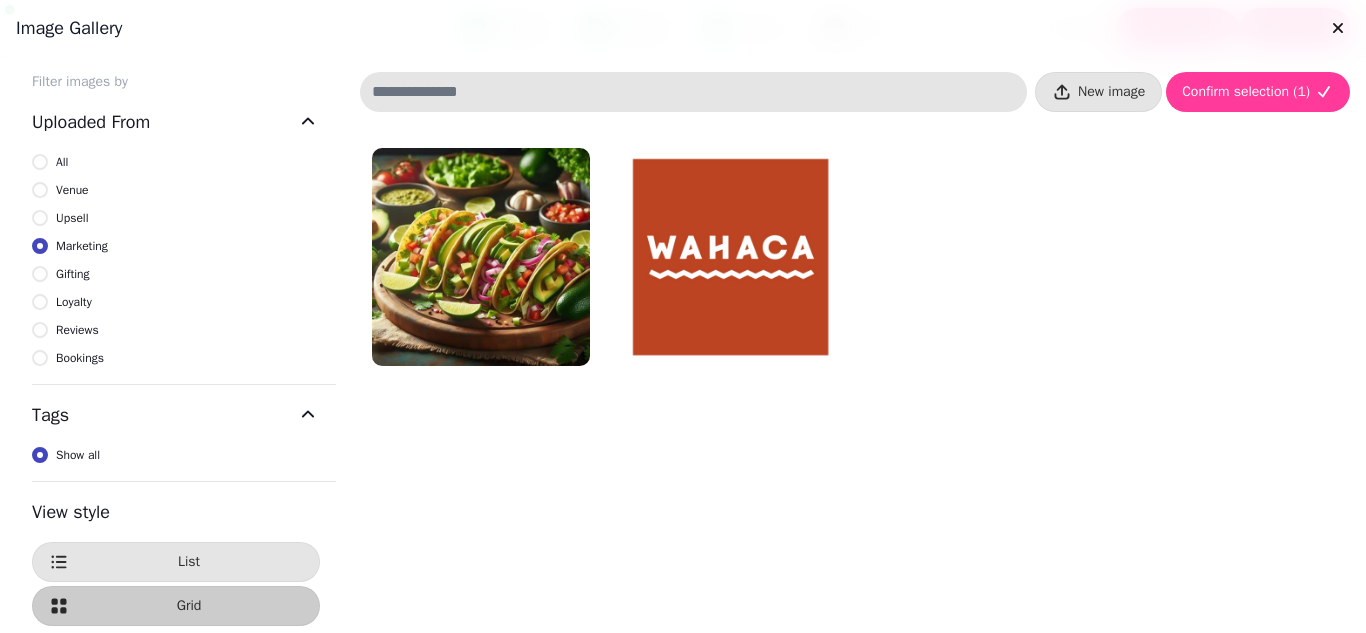 click at bounding box center [731, 257] 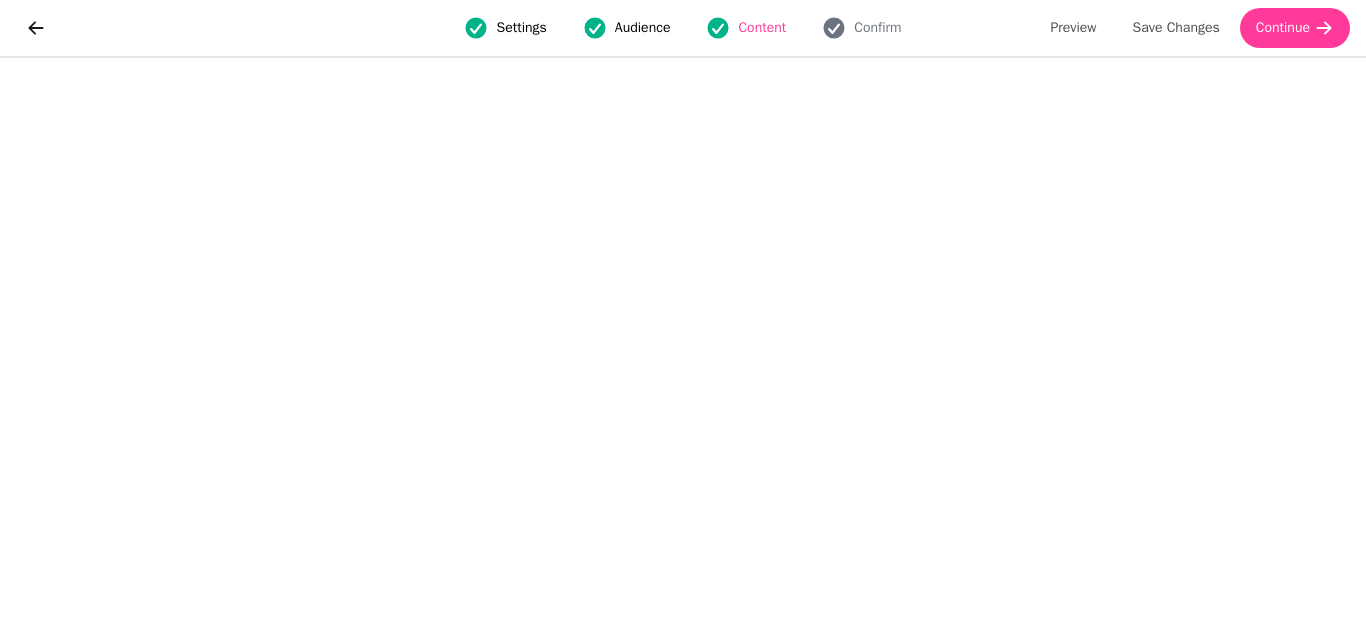 click on "Settings" at bounding box center [521, 28] 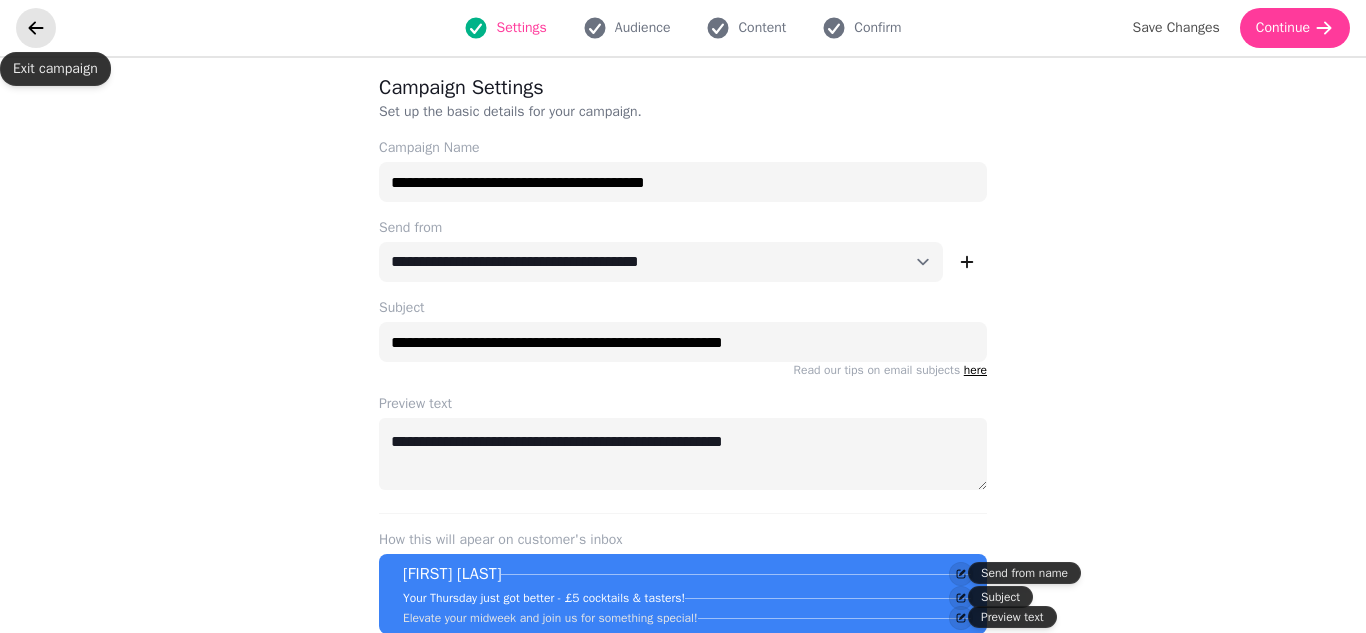 click 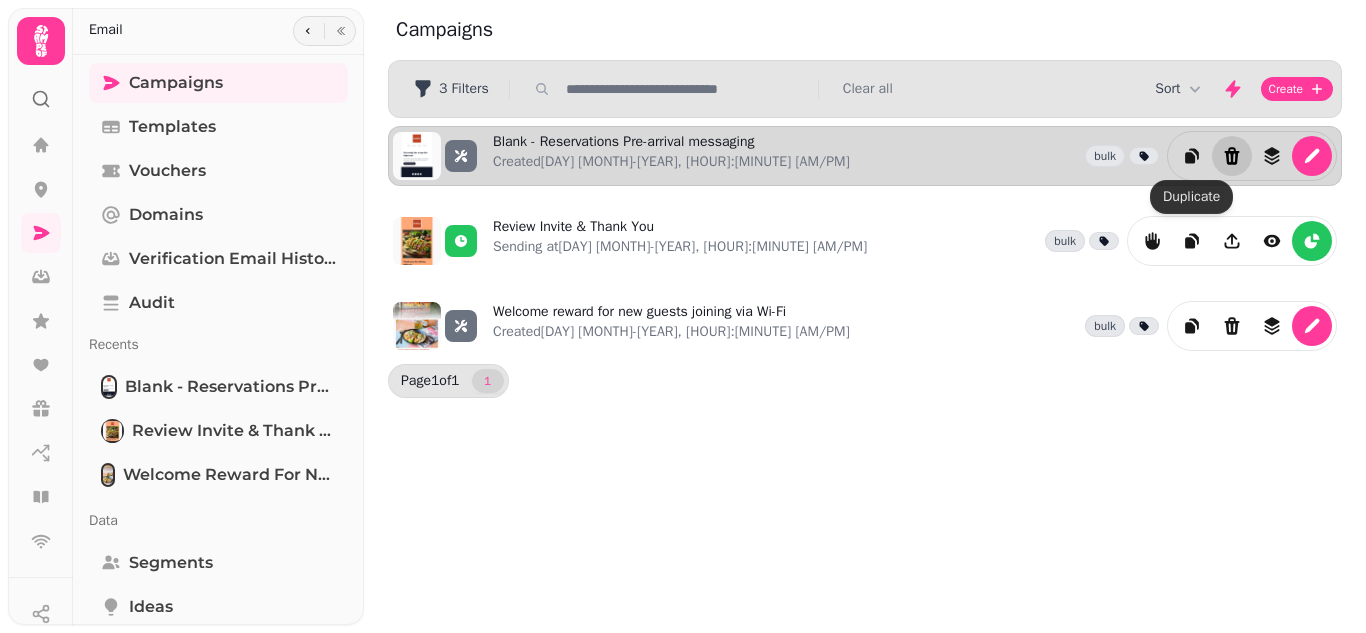 click 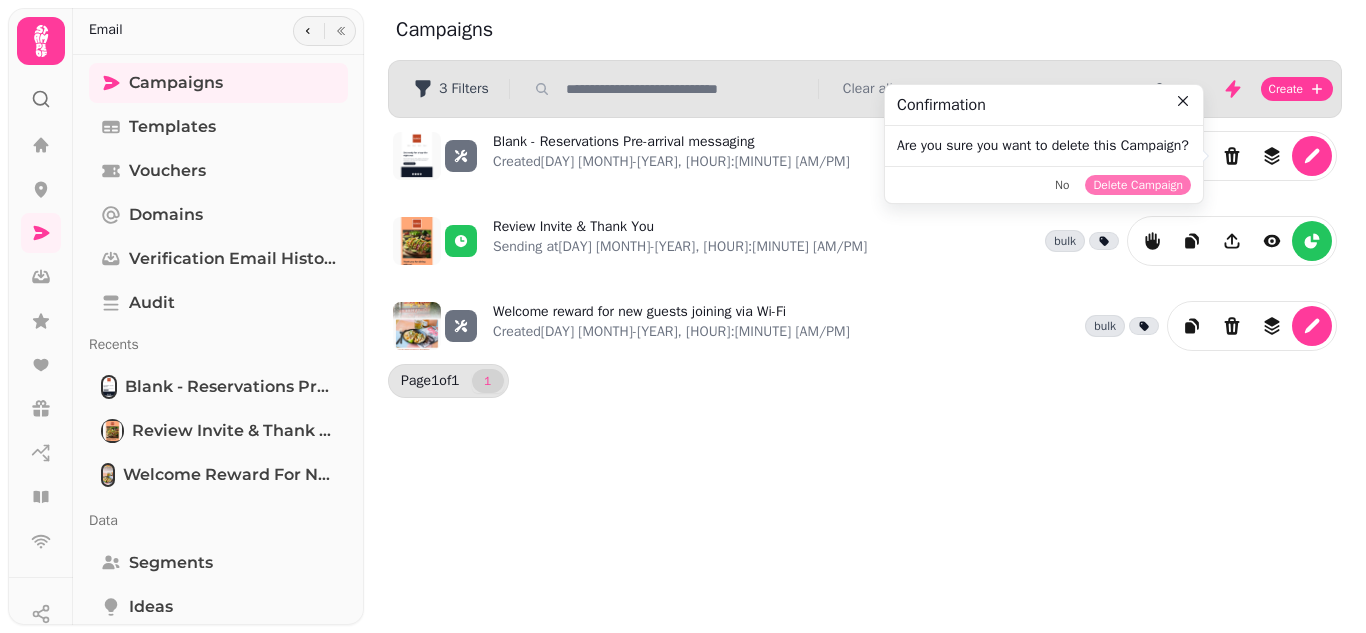 click on "Delete Campaign" at bounding box center (1138, 185) 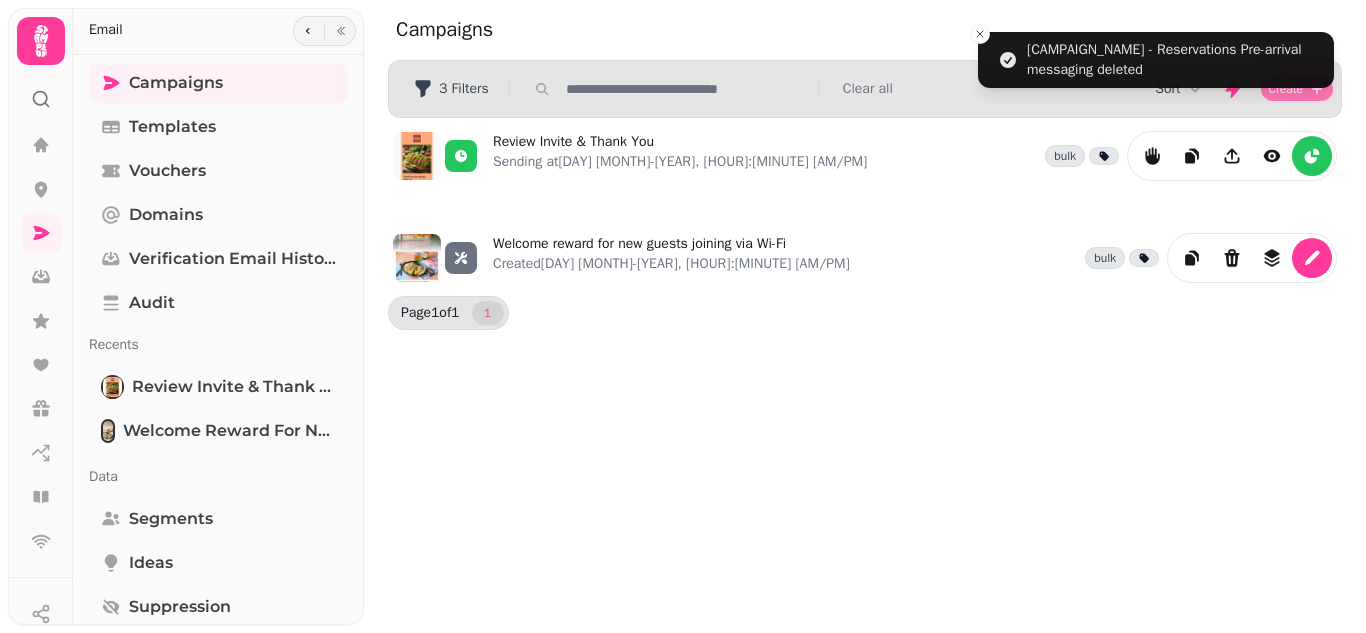 click on "Create" at bounding box center (1286, 89) 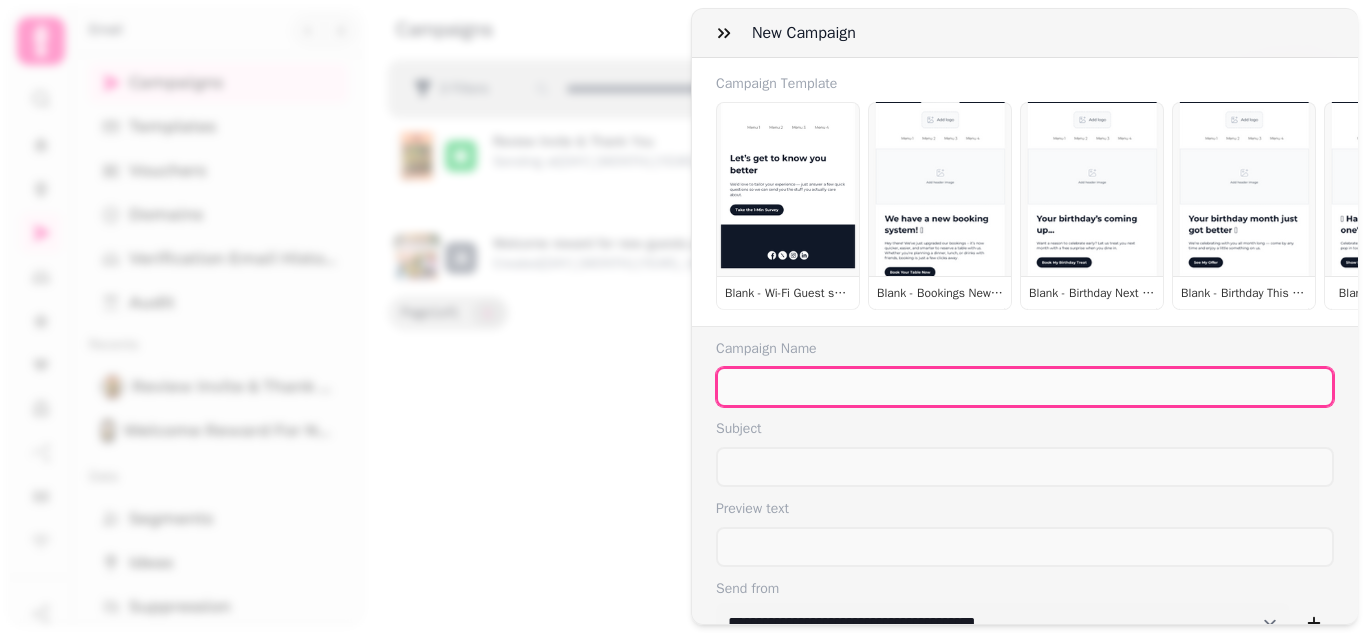 click at bounding box center (1025, 387) 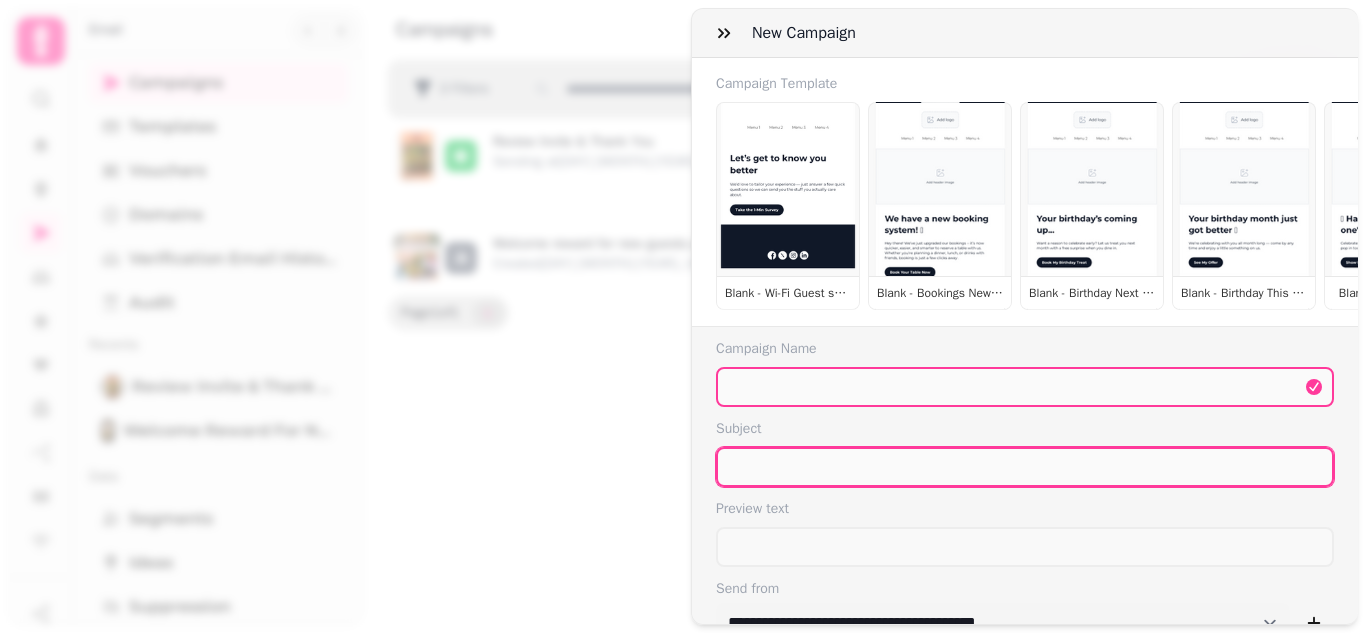 drag, startPoint x: 780, startPoint y: 395, endPoint x: 758, endPoint y: 477, distance: 84.89994 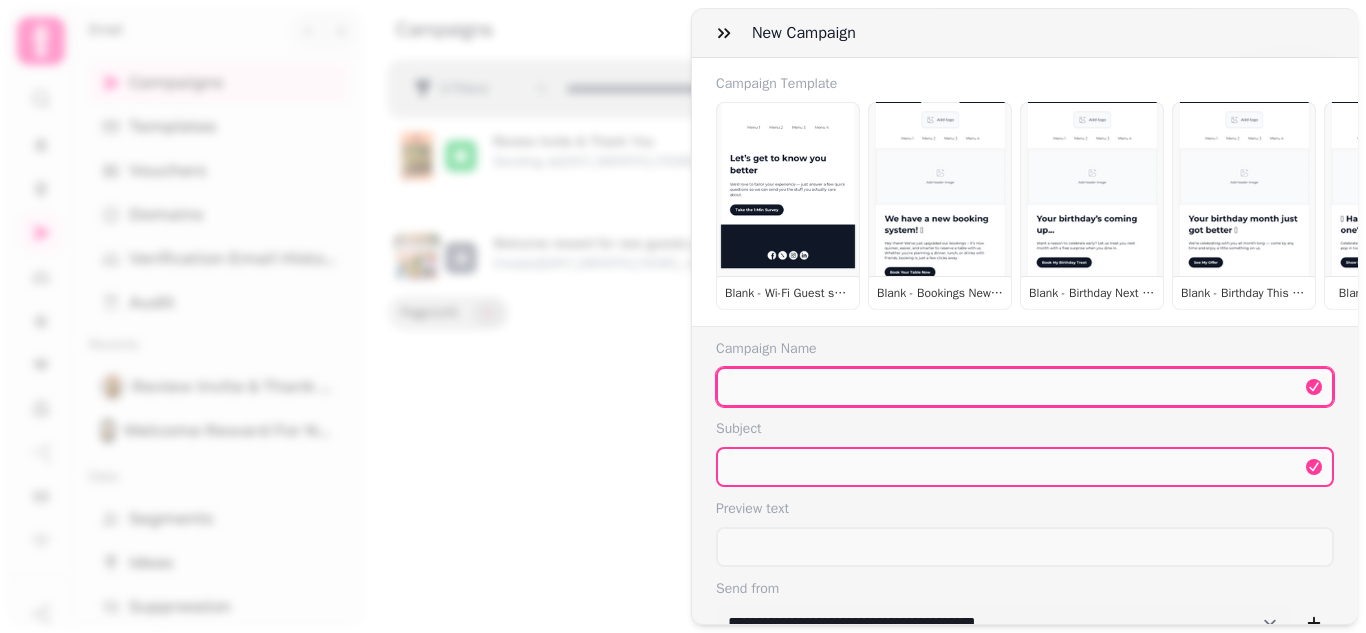 click at bounding box center (1025, 387) 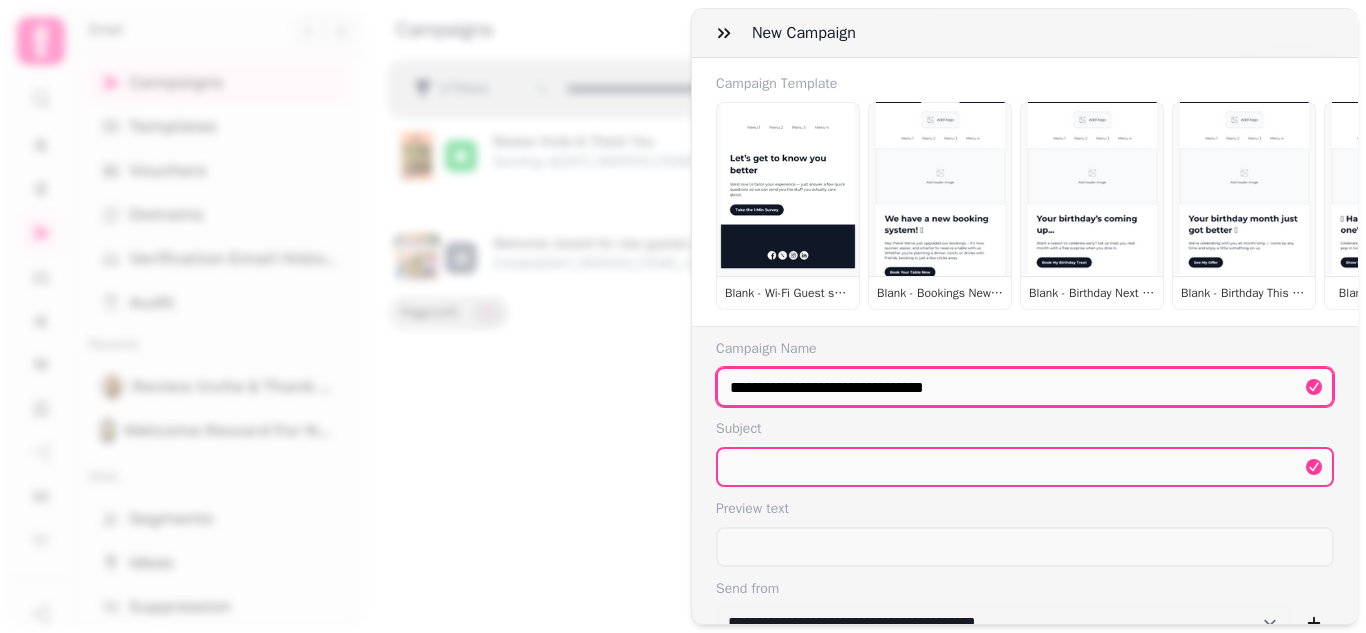 type on "**********" 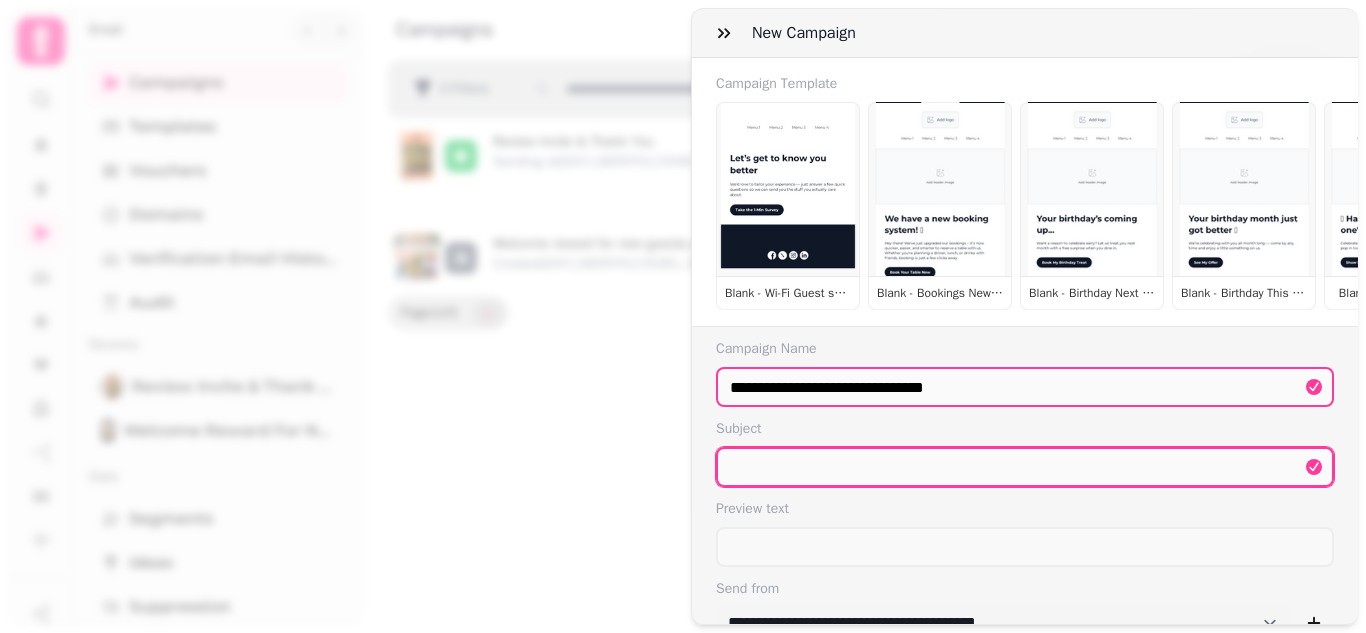 click at bounding box center [1025, 467] 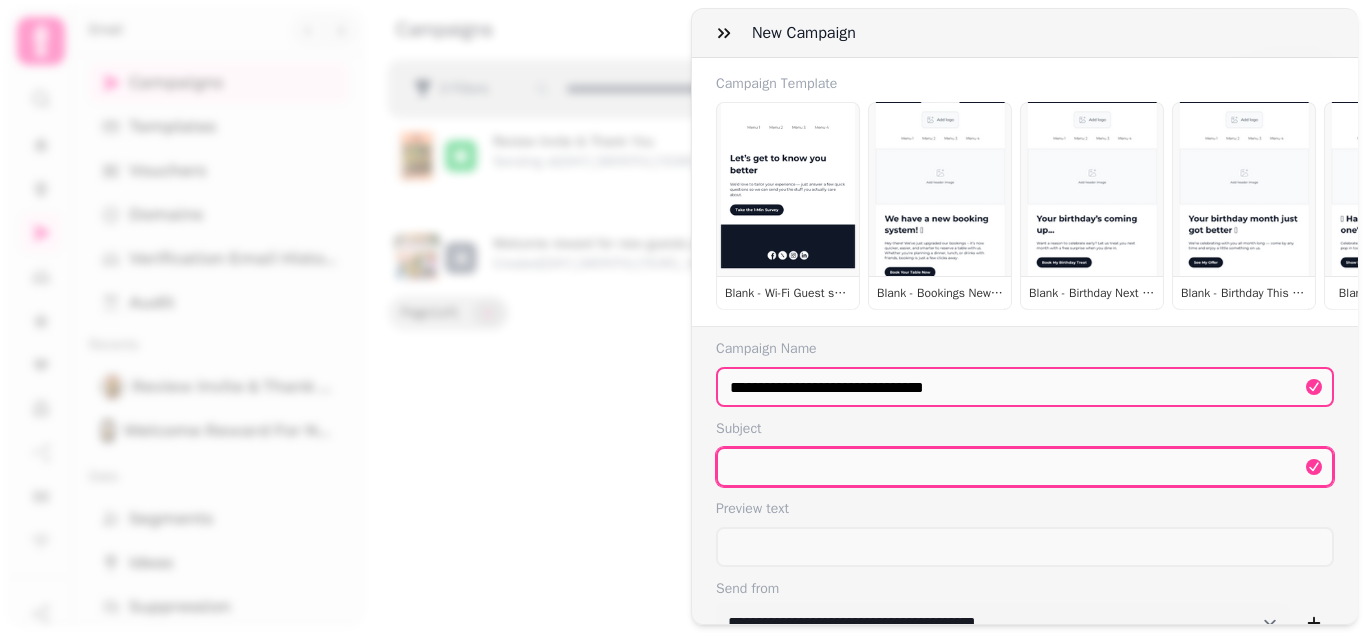 paste on "**********" 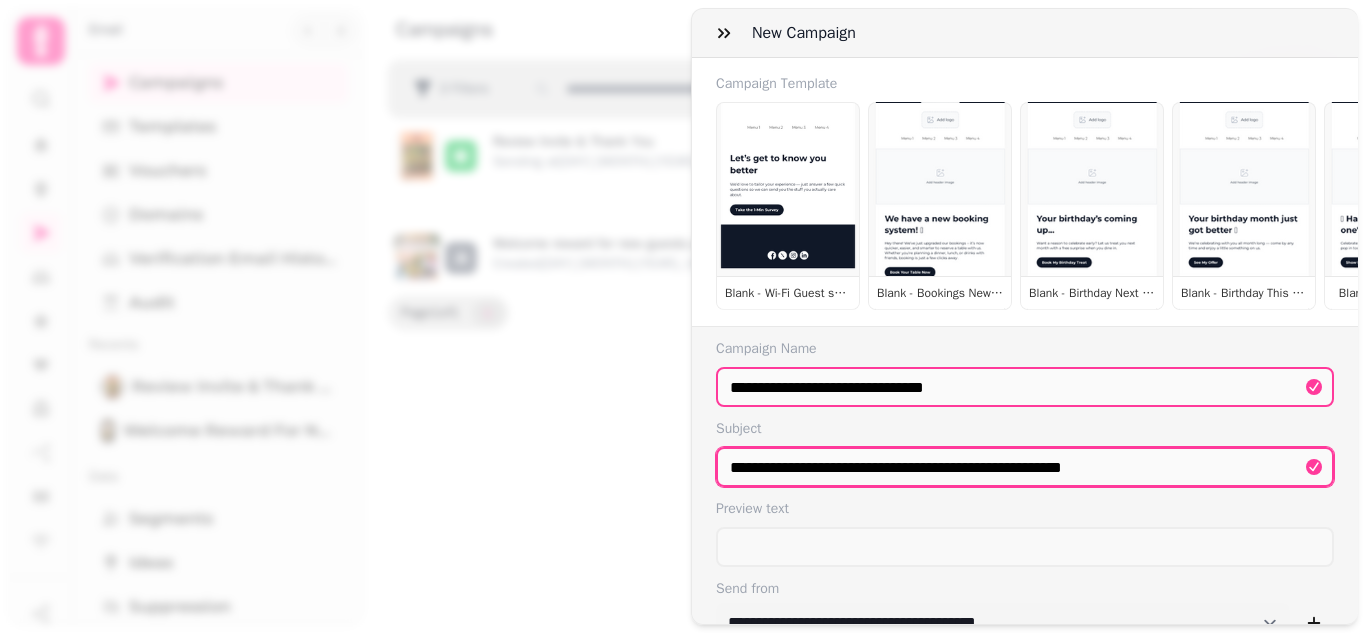 click on "**********" at bounding box center [1025, 467] 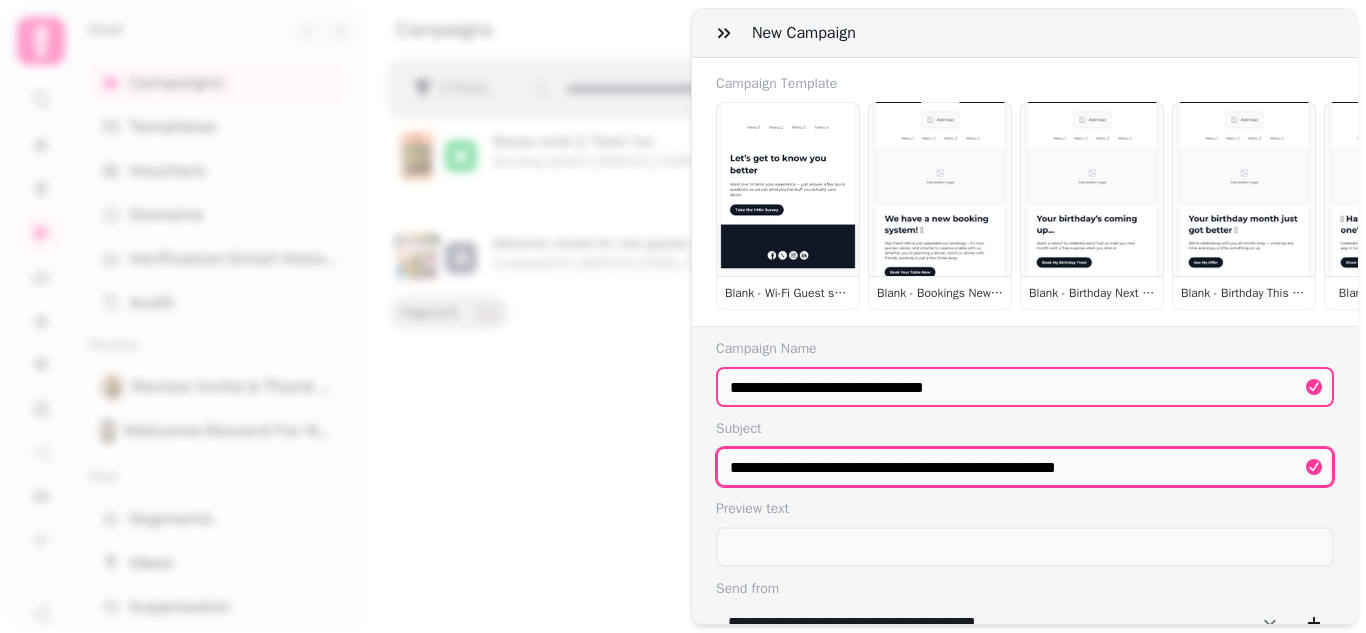 click on "**********" at bounding box center [1025, 467] 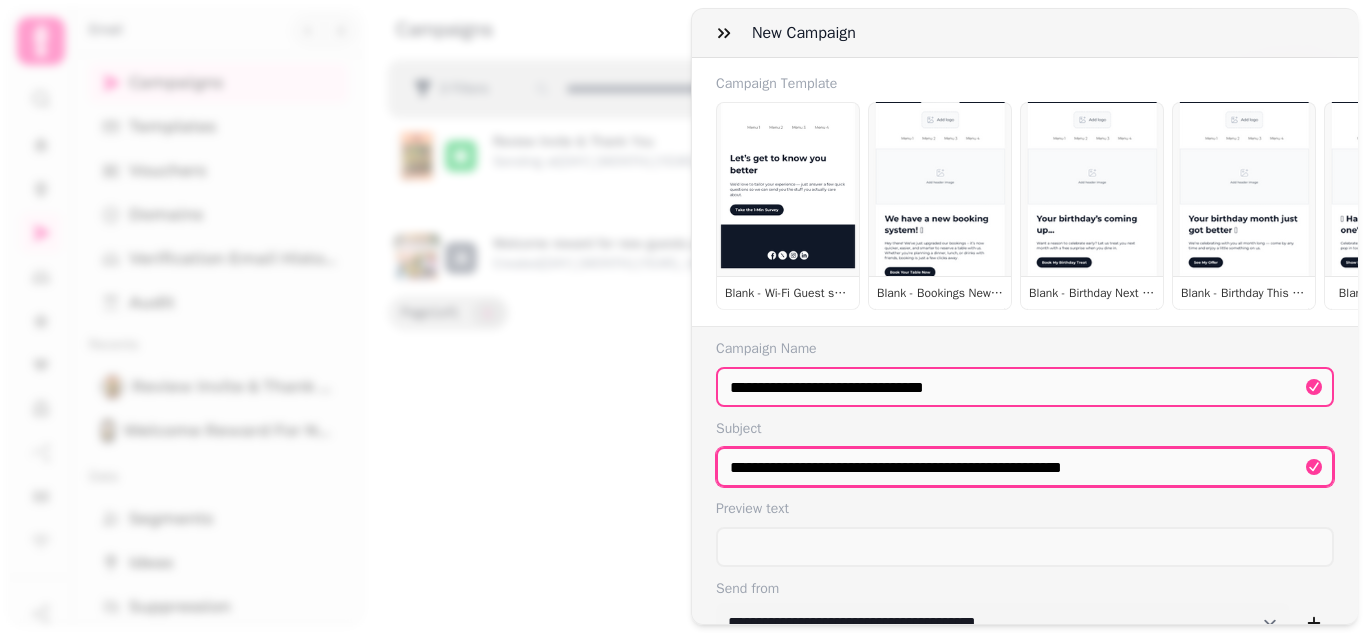 type on "**********" 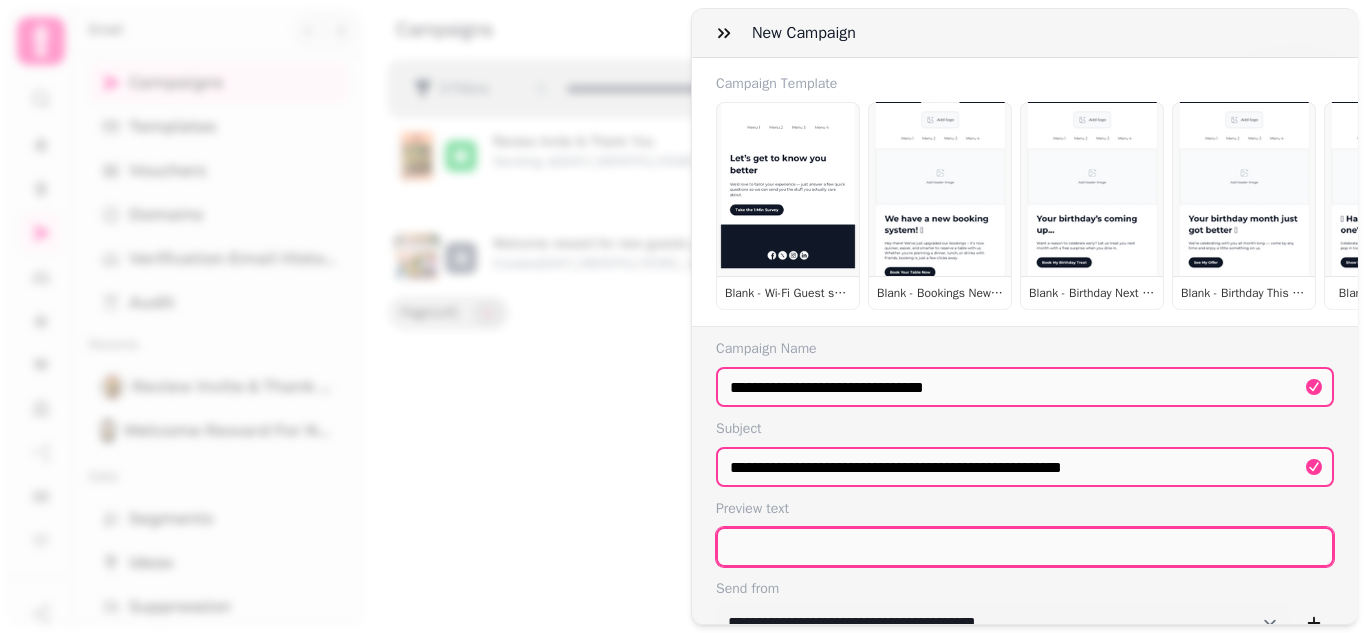 click at bounding box center (1025, 547) 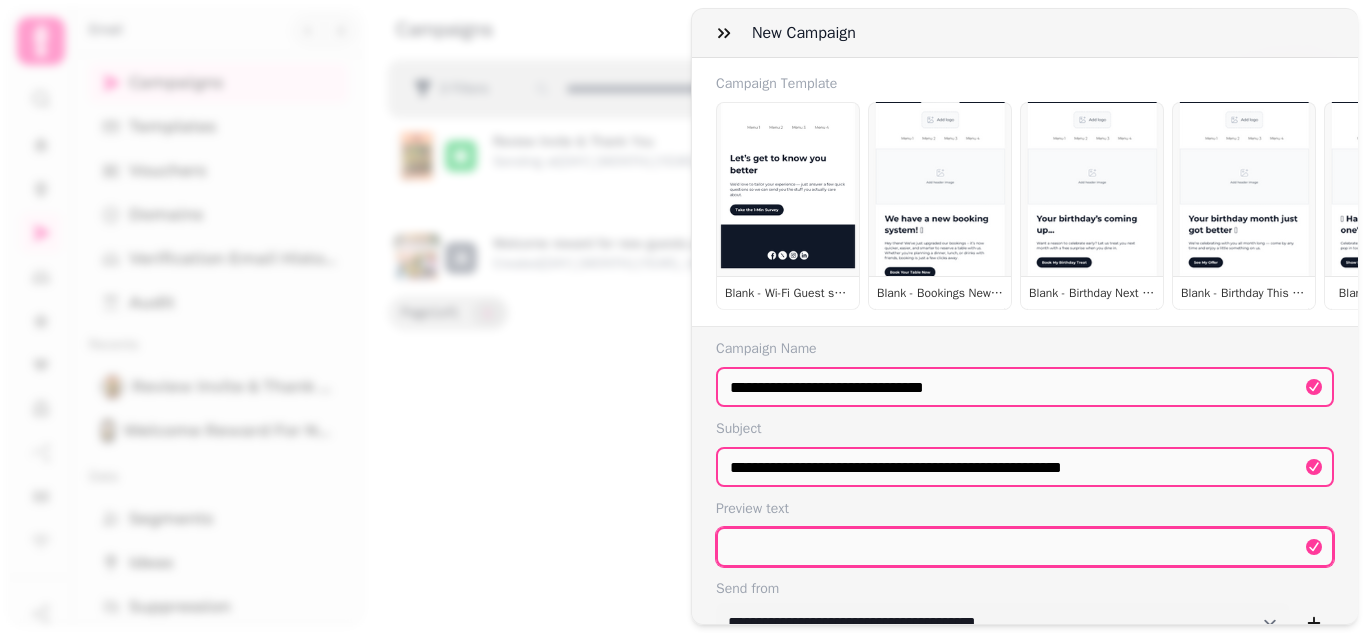 paste on "**********" 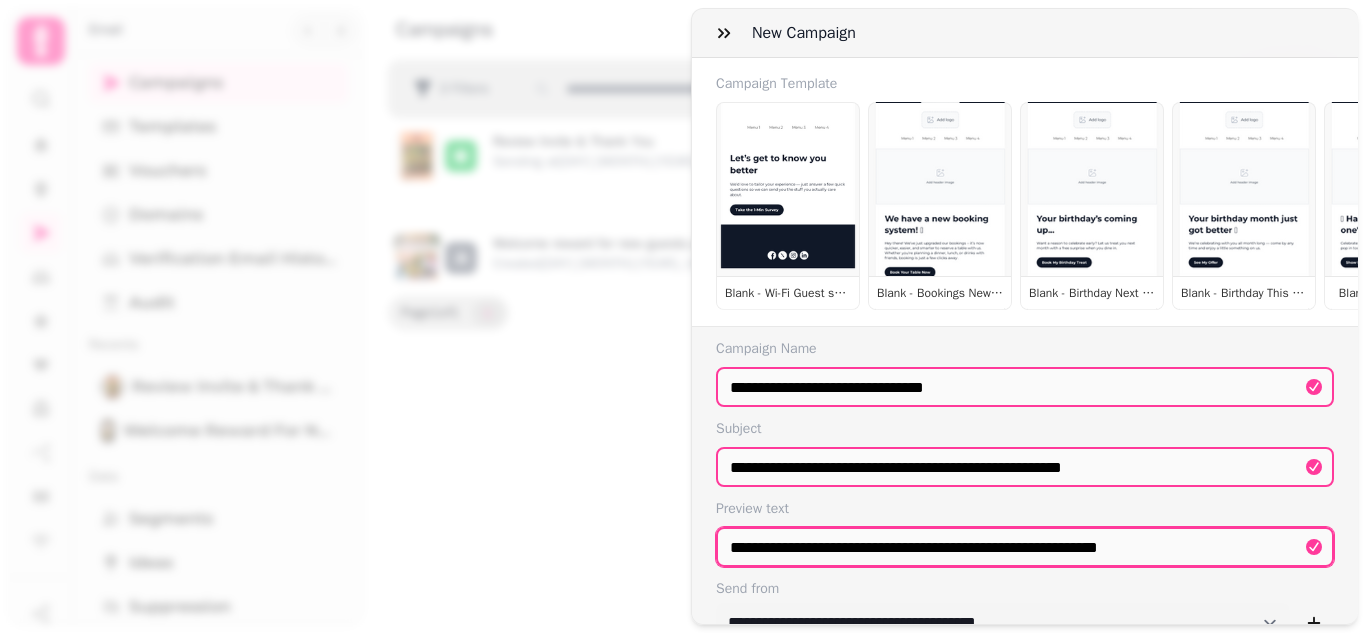 click on "**********" at bounding box center (1025, 547) 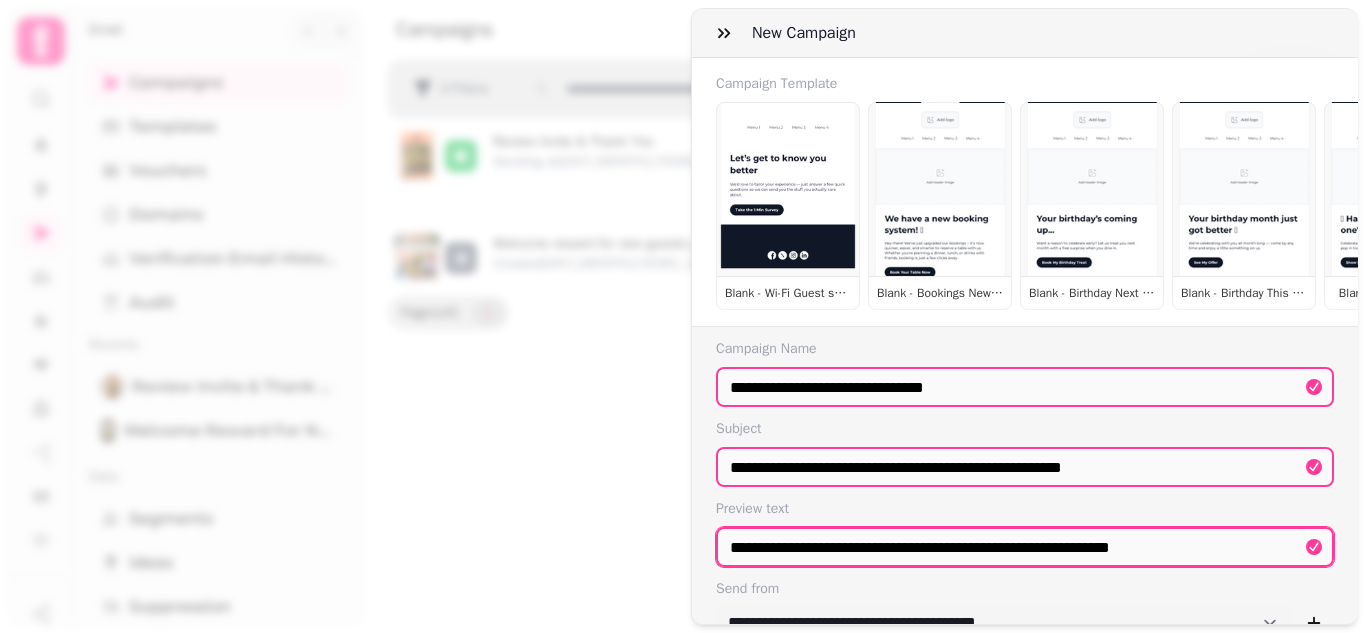 click on "**********" at bounding box center (1025, 547) 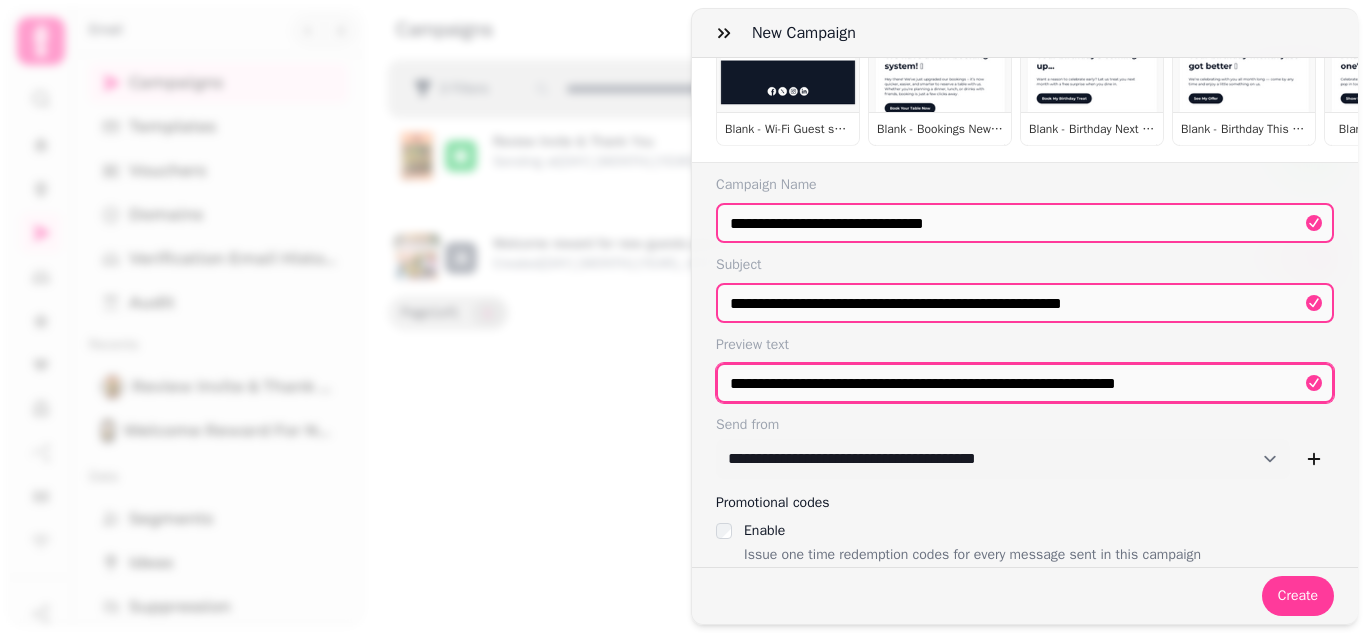 click on "**********" at bounding box center [1025, 383] 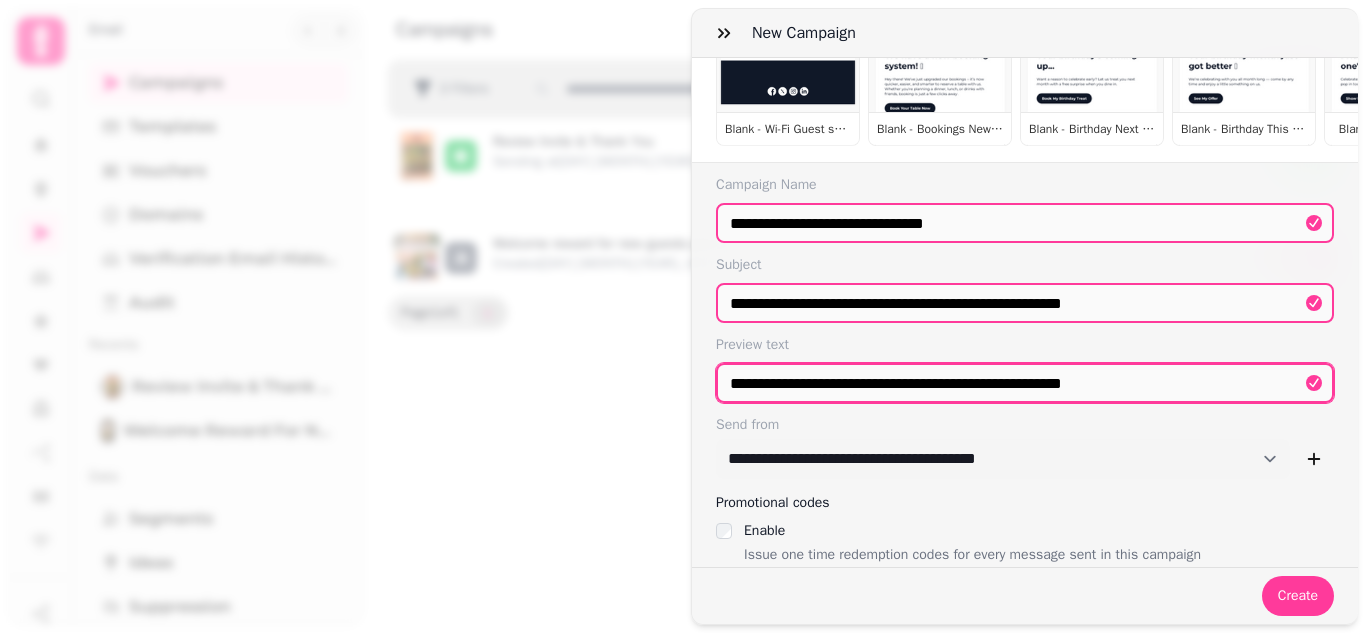click on "**********" at bounding box center (1025, 383) 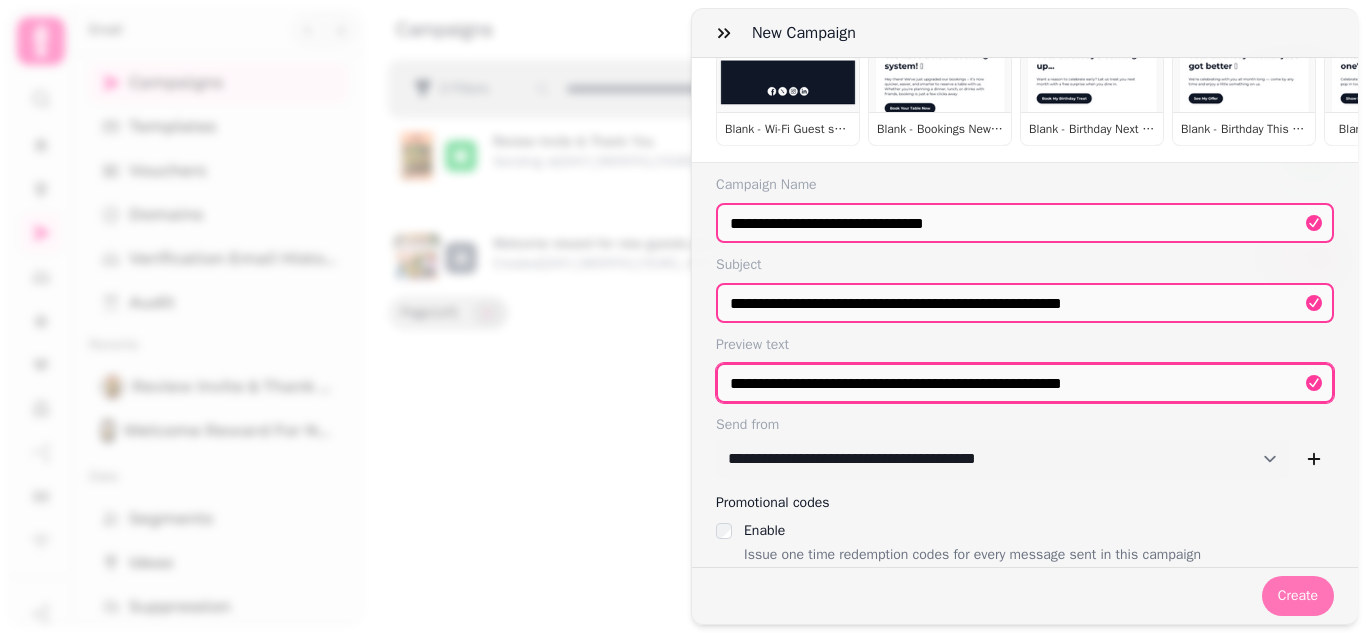 type on "**********" 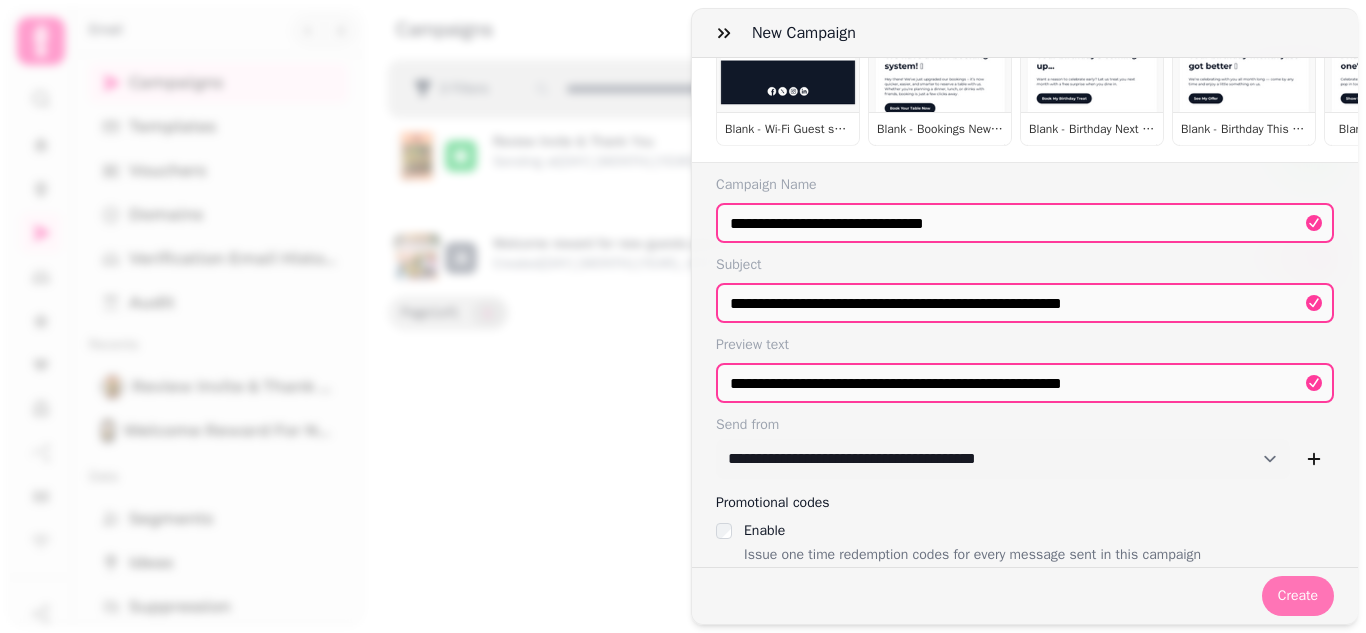 click on "Create" at bounding box center [1298, 596] 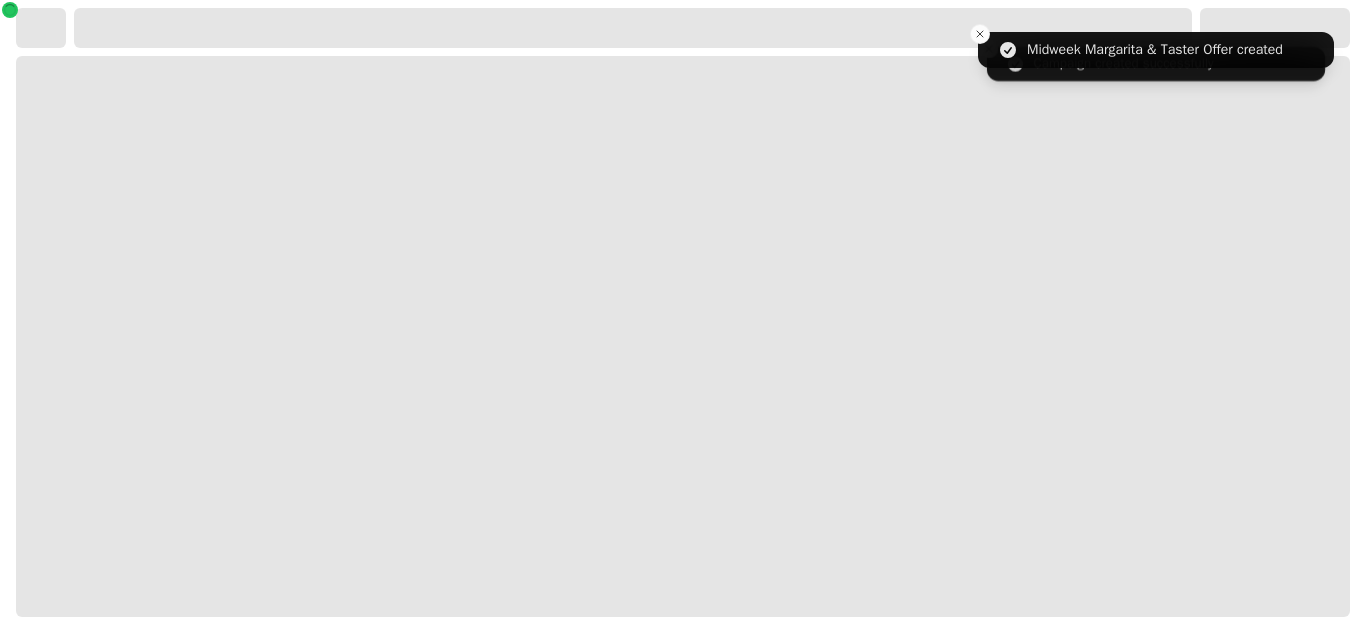 select on "***" 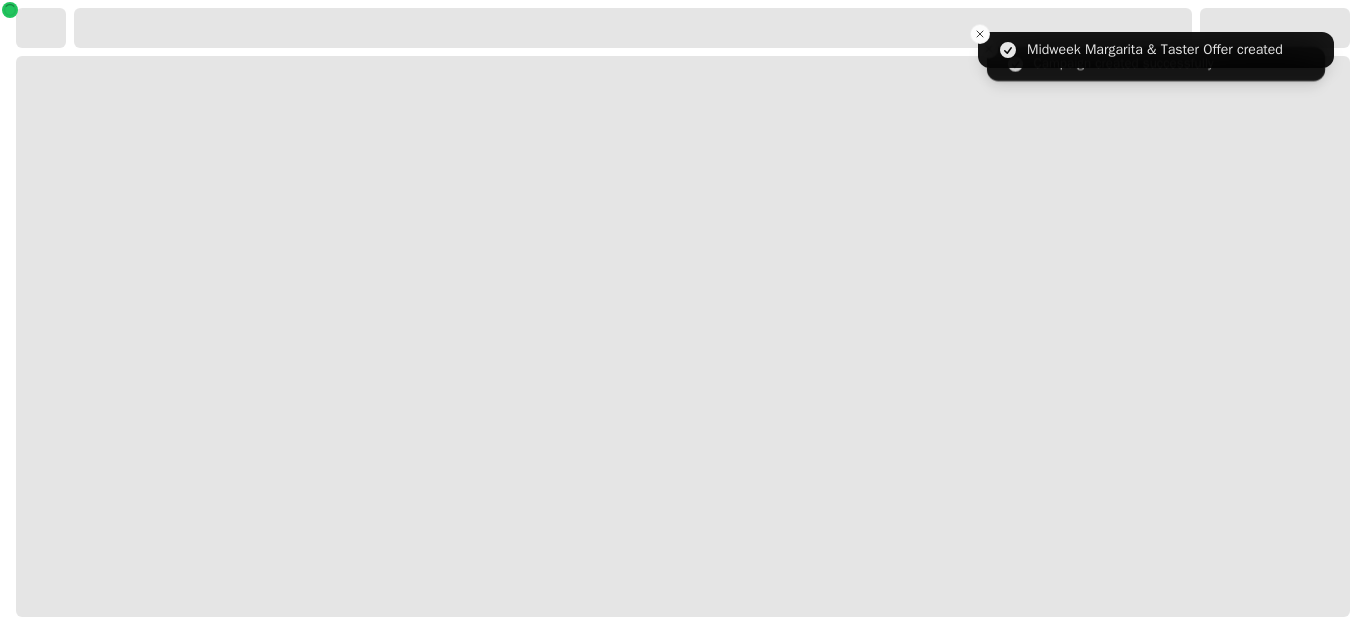 select on "**" 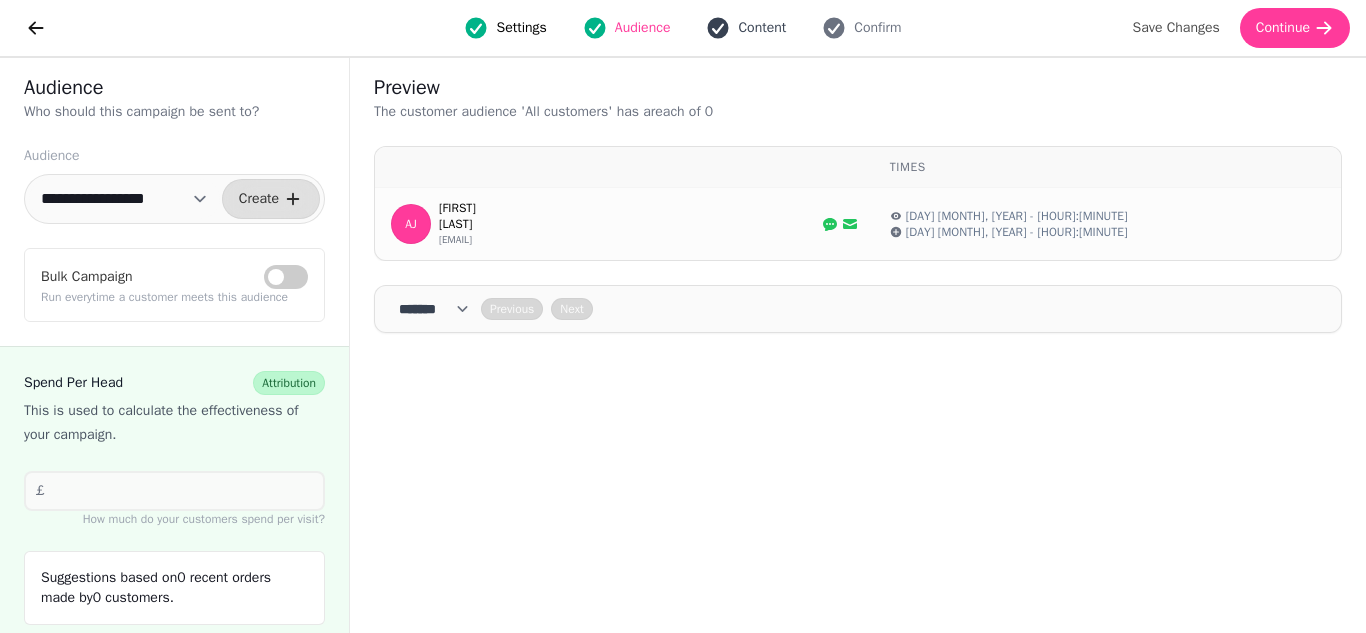 click on "Content" at bounding box center (762, 28) 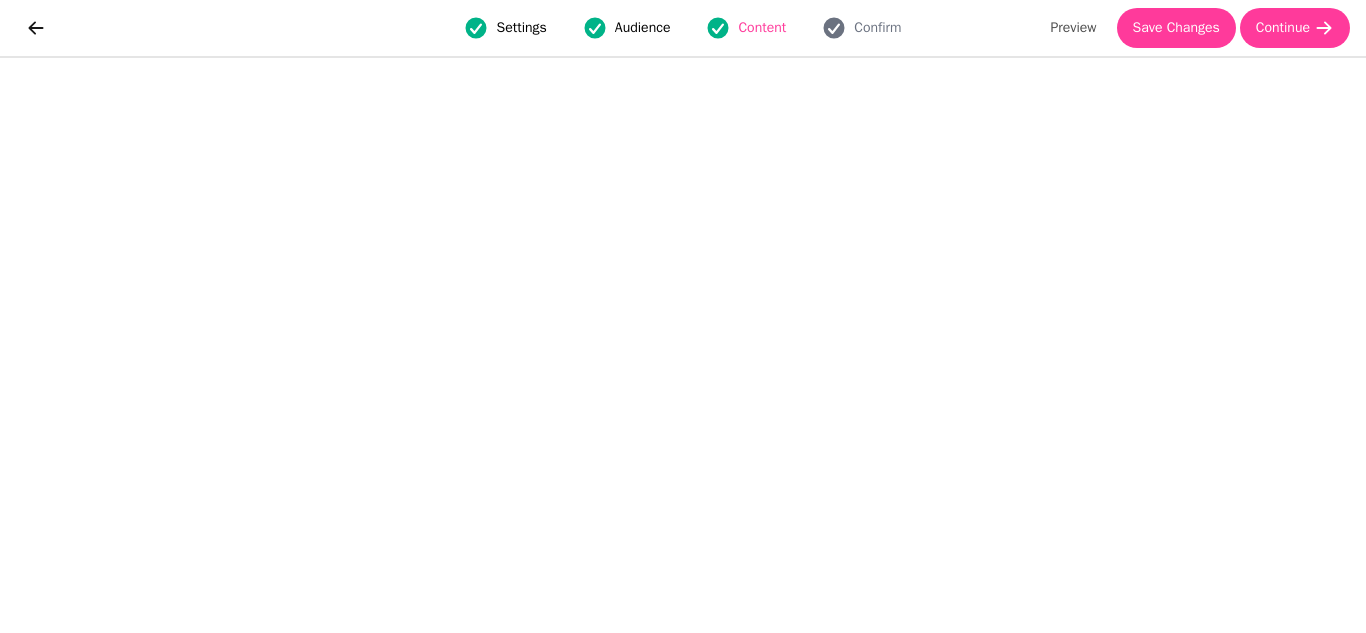 click on "Content" at bounding box center (762, 28) 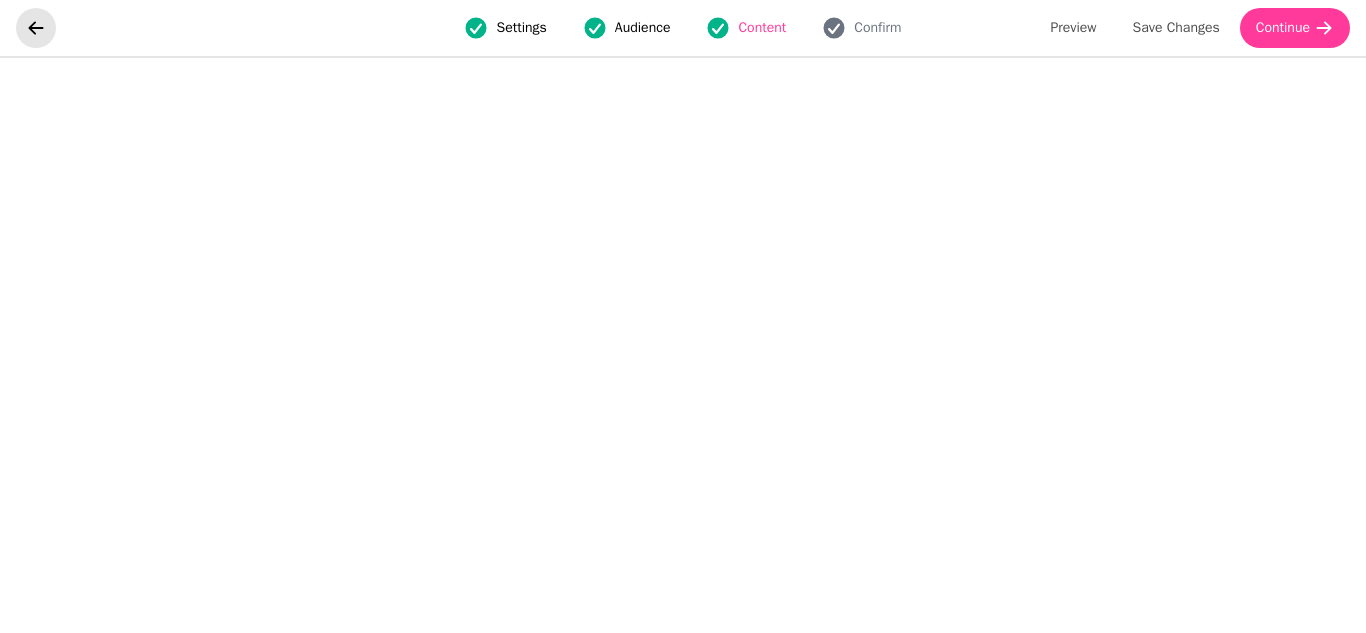 click 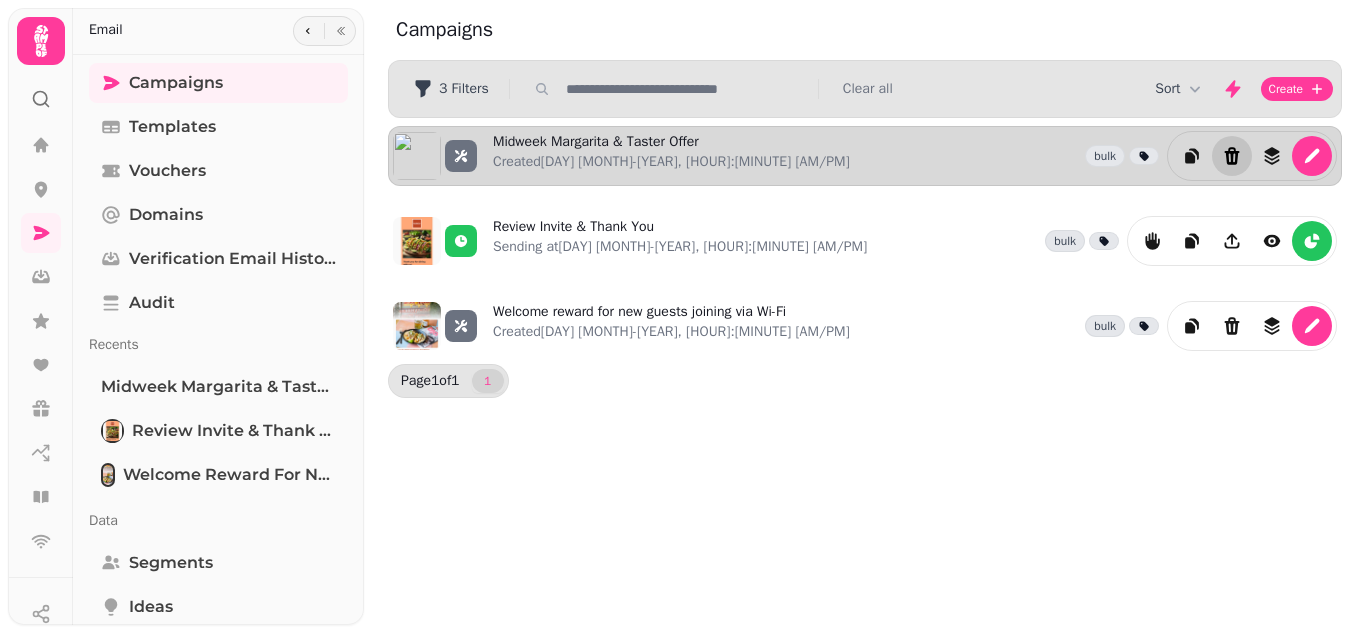 click 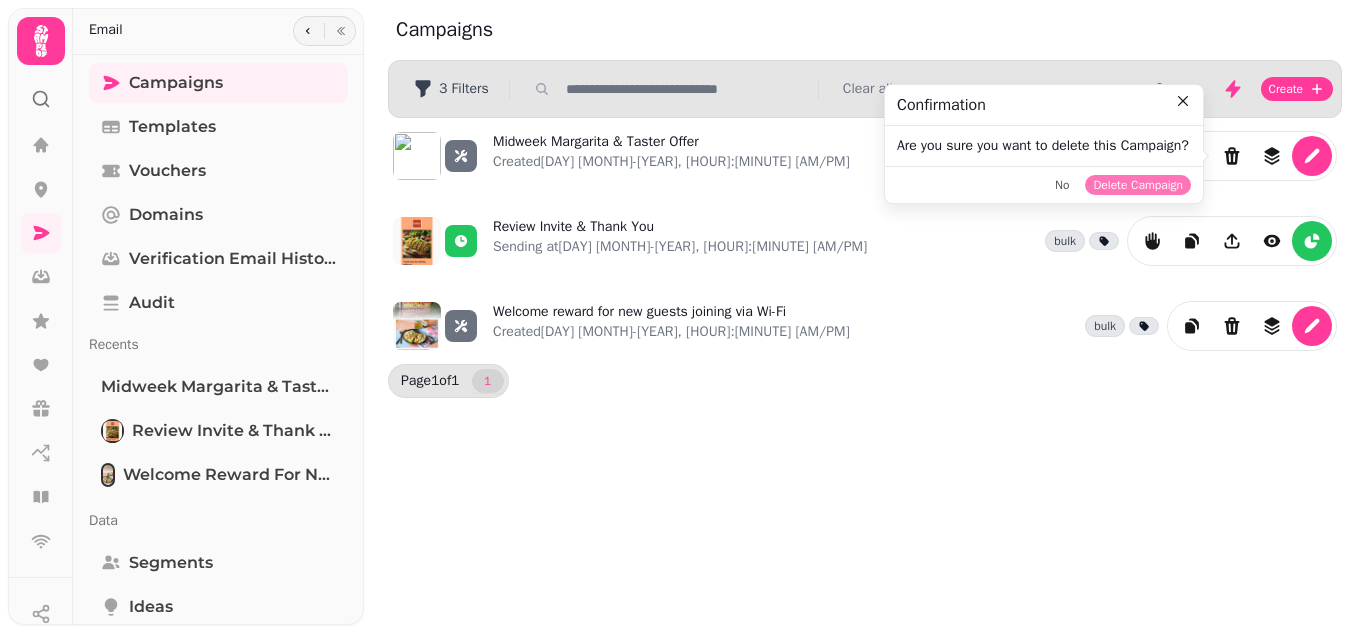 click on "Delete Campaign" at bounding box center (1138, 185) 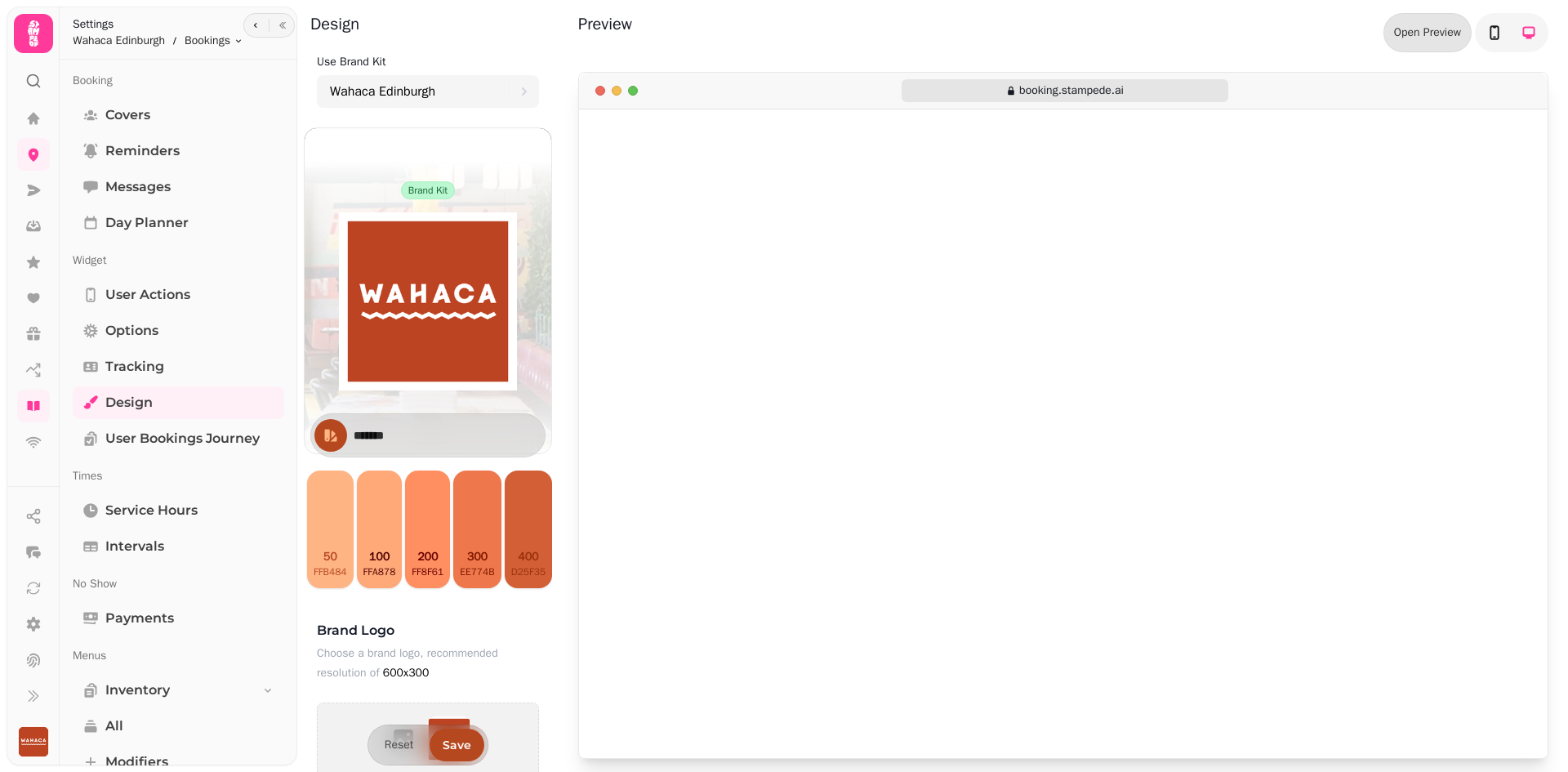 scroll, scrollTop: 0, scrollLeft: 0, axis: both 